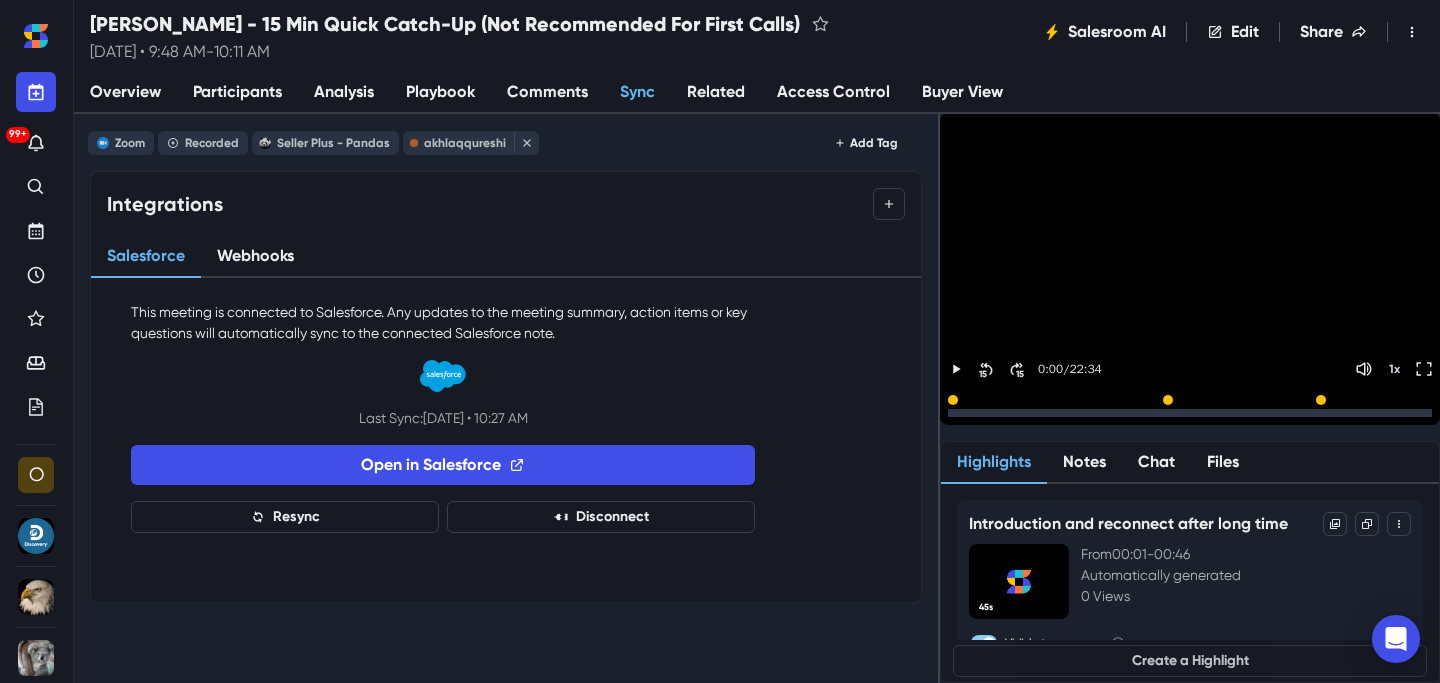 scroll, scrollTop: 0, scrollLeft: 0, axis: both 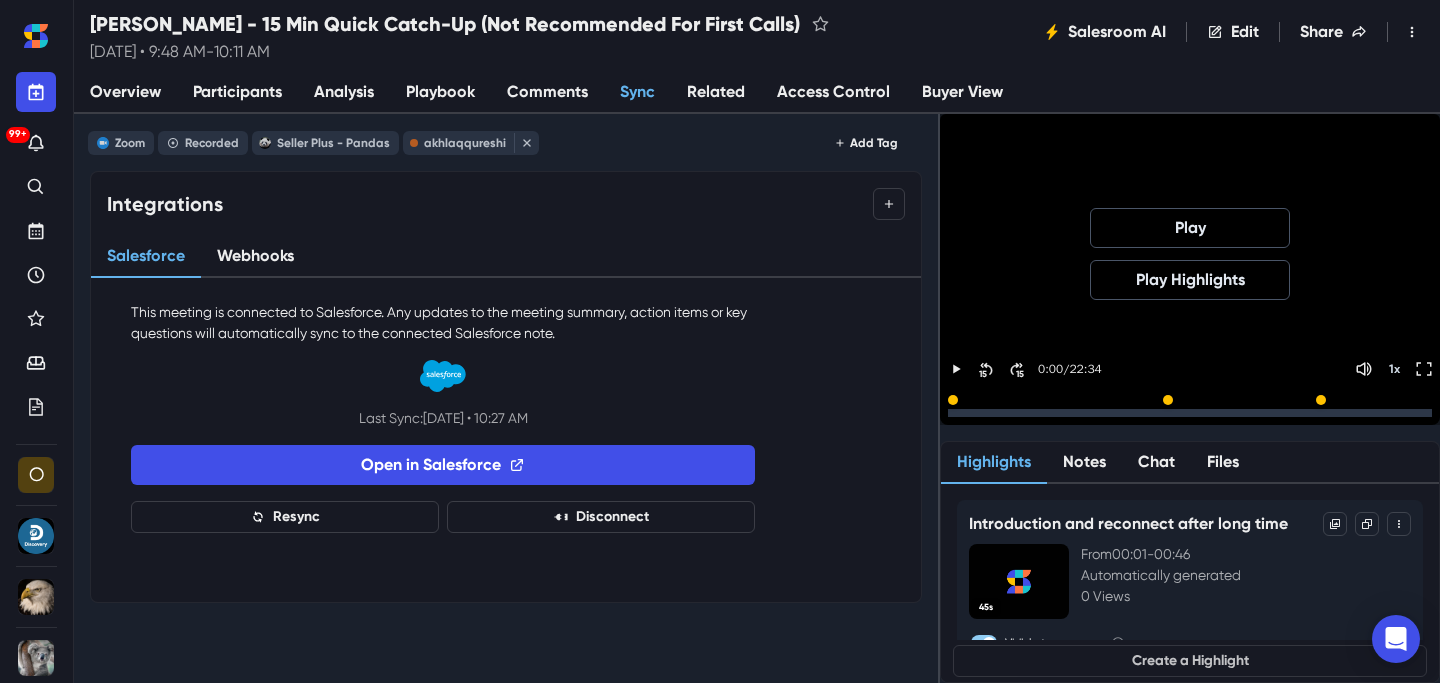 click at bounding box center (1190, 413) 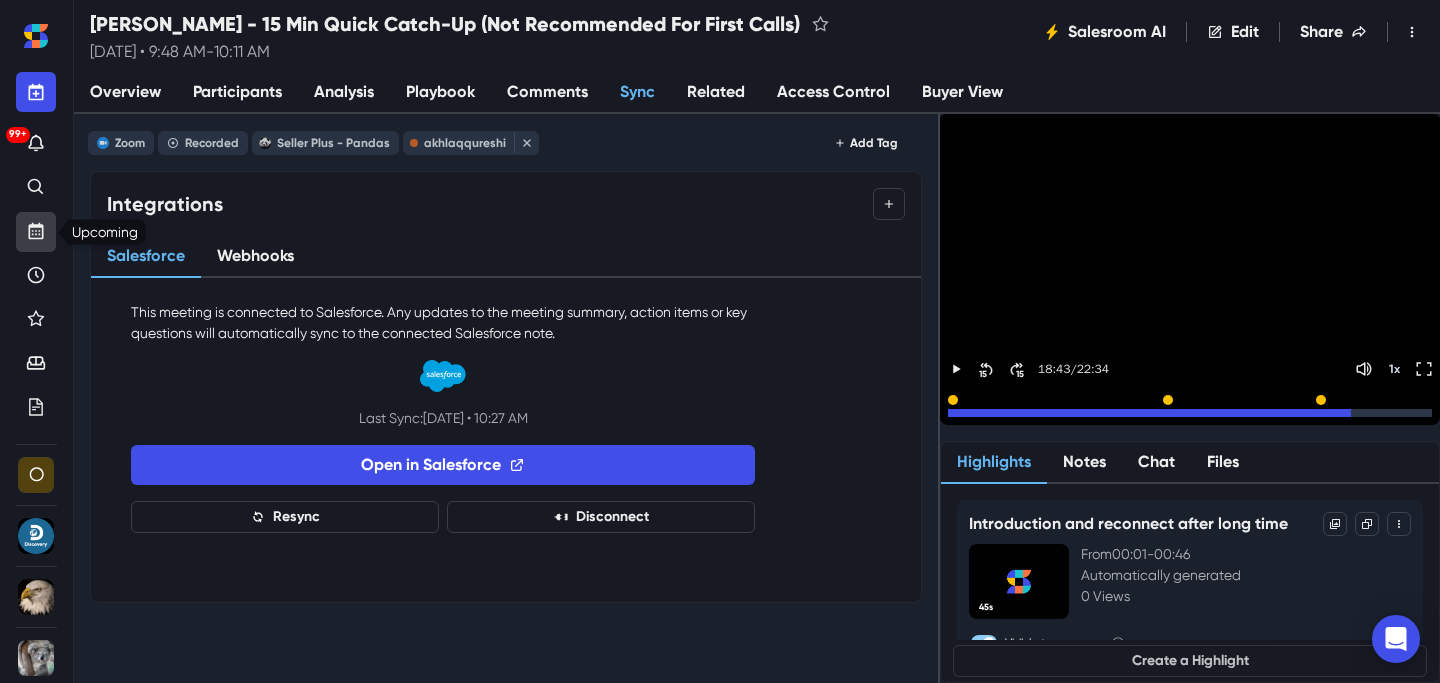 click 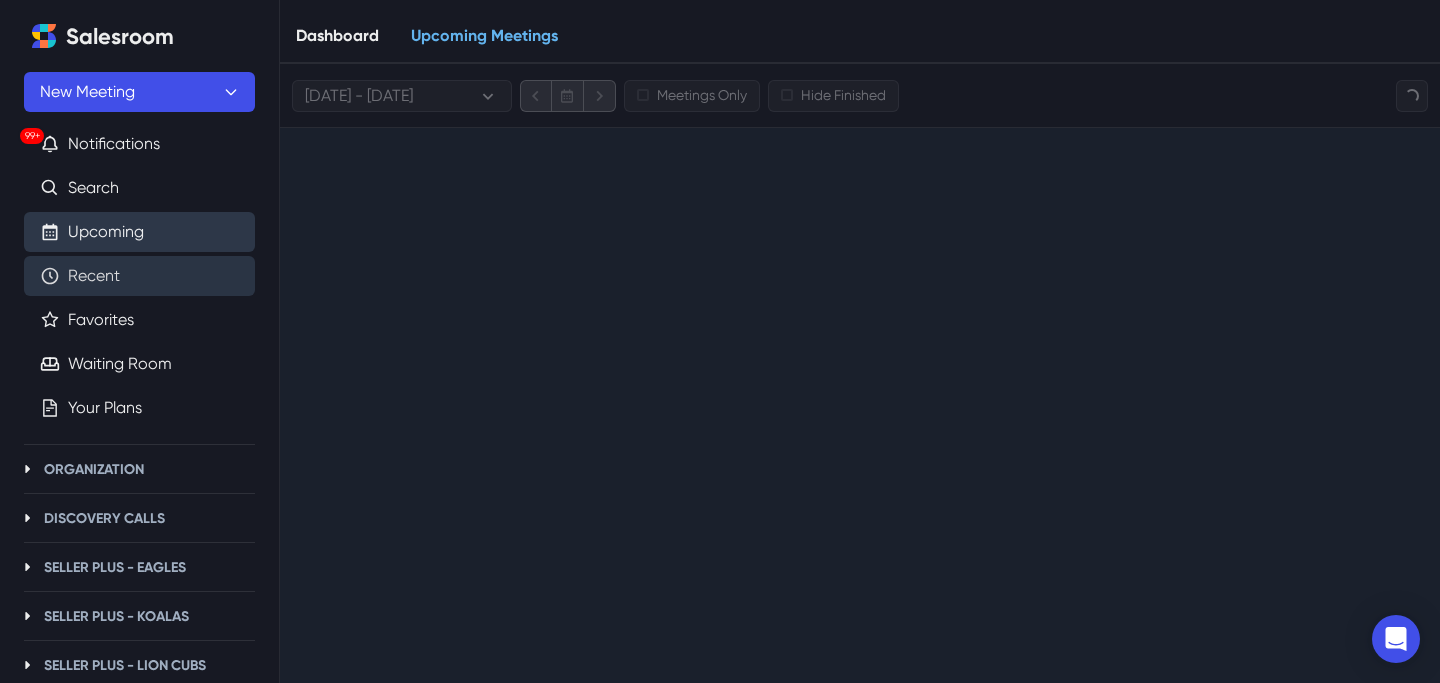 click on "Recent" at bounding box center (94, 276) 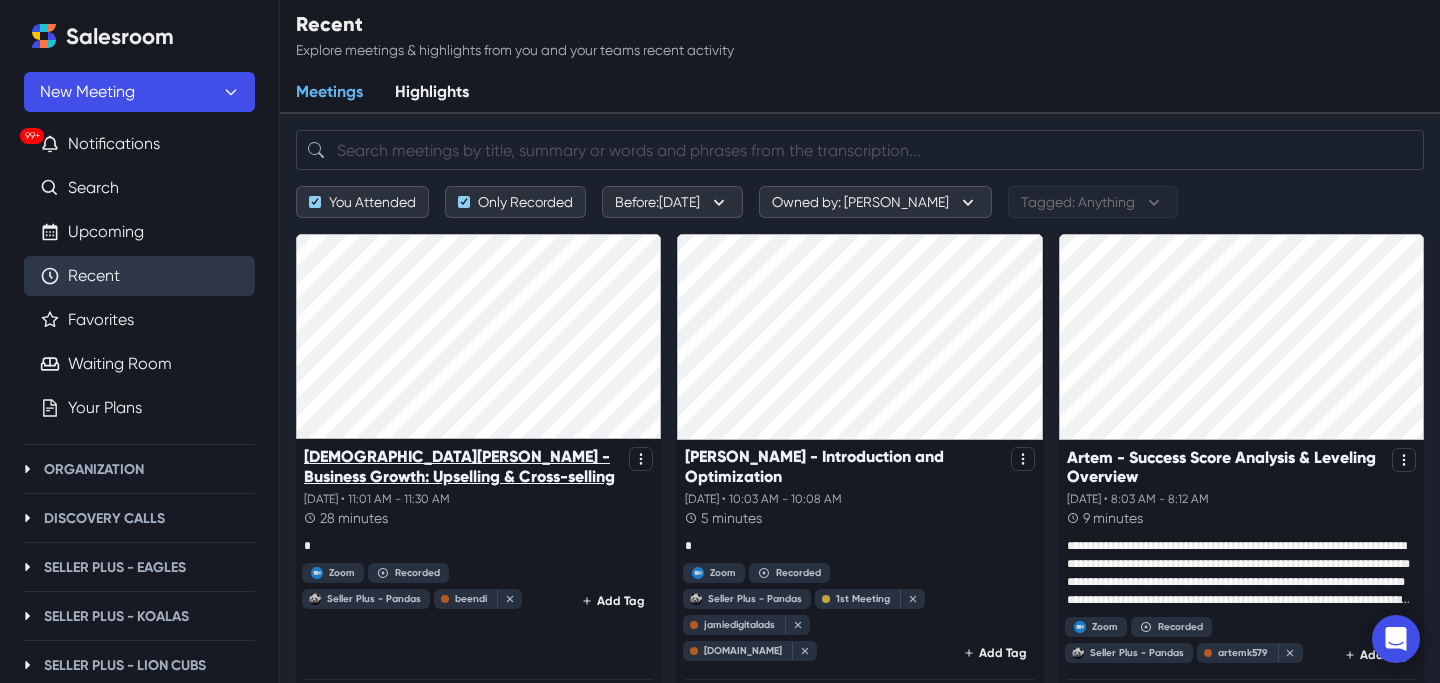 click on "[DEMOGRAPHIC_DATA][PERSON_NAME] - Business Growth: Upselling & Cross-selling" at bounding box center (462, 466) 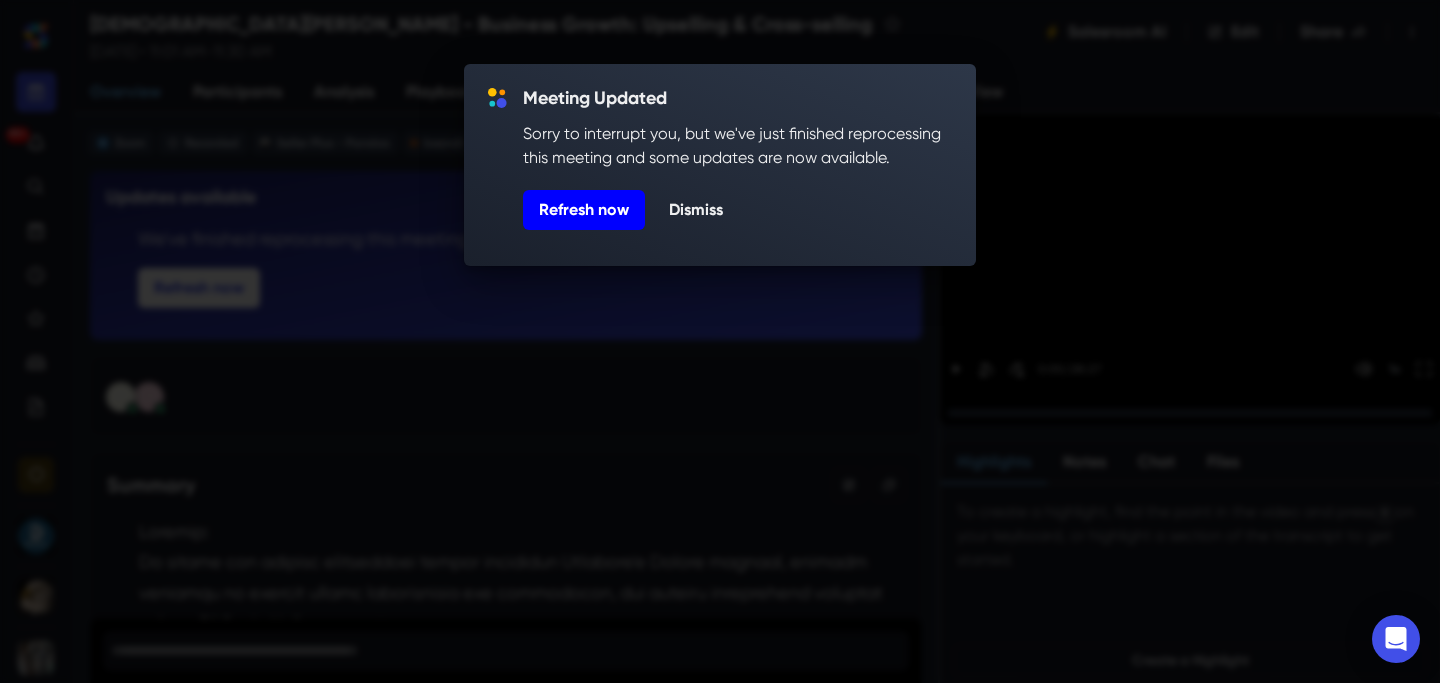 click on "Refresh now" at bounding box center (584, 210) 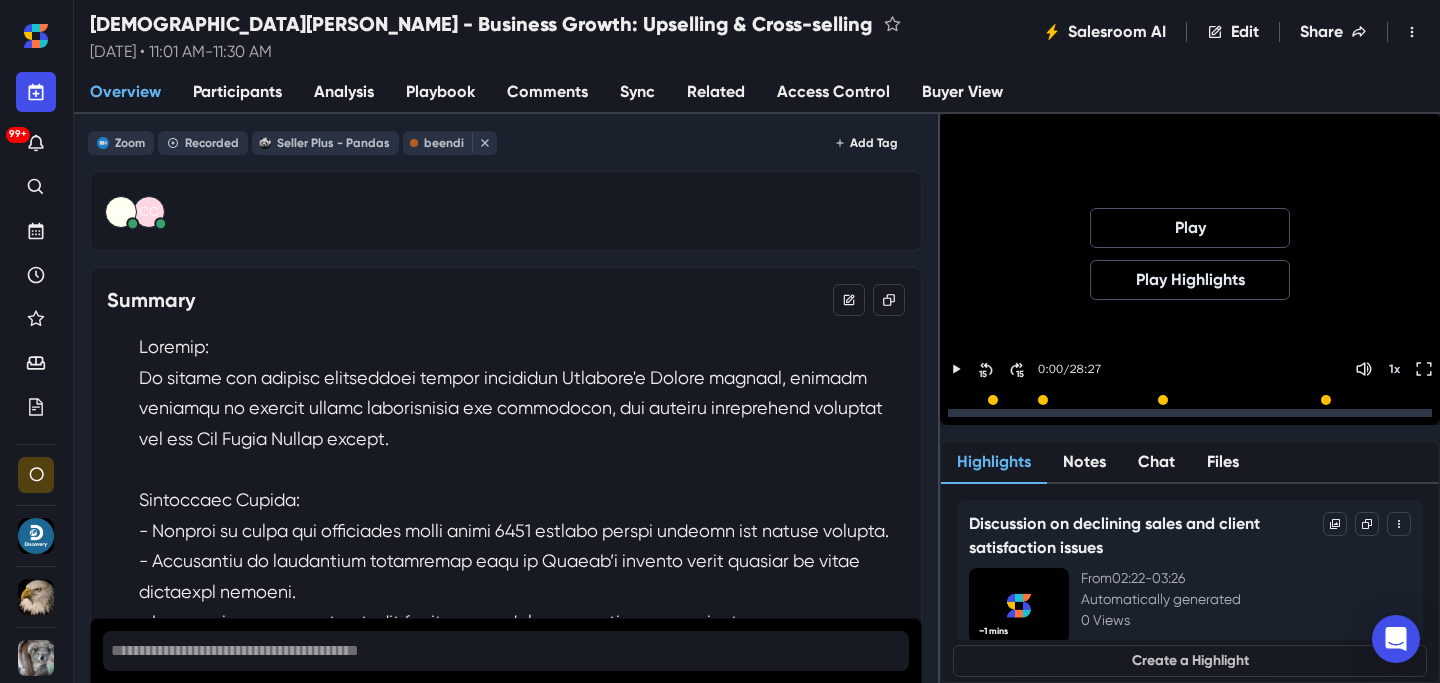 click at bounding box center [1190, 413] 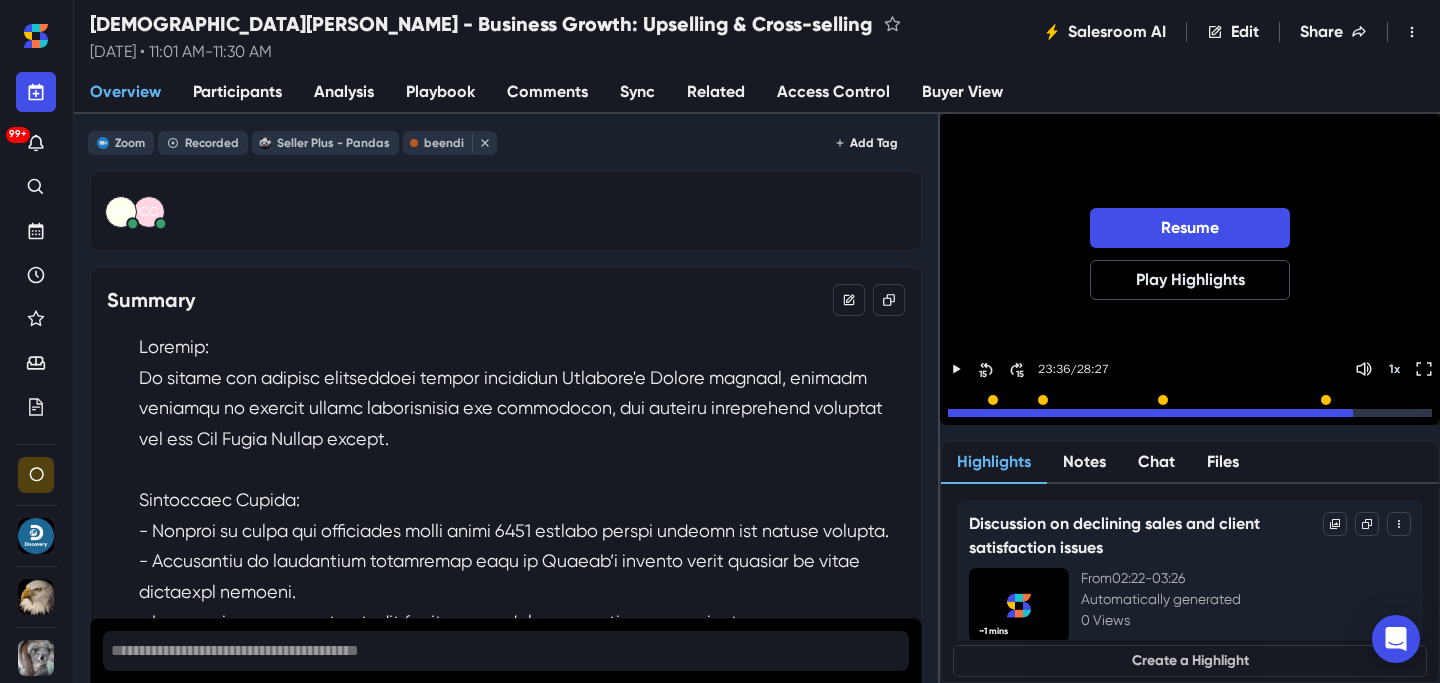 click at bounding box center (1190, 413) 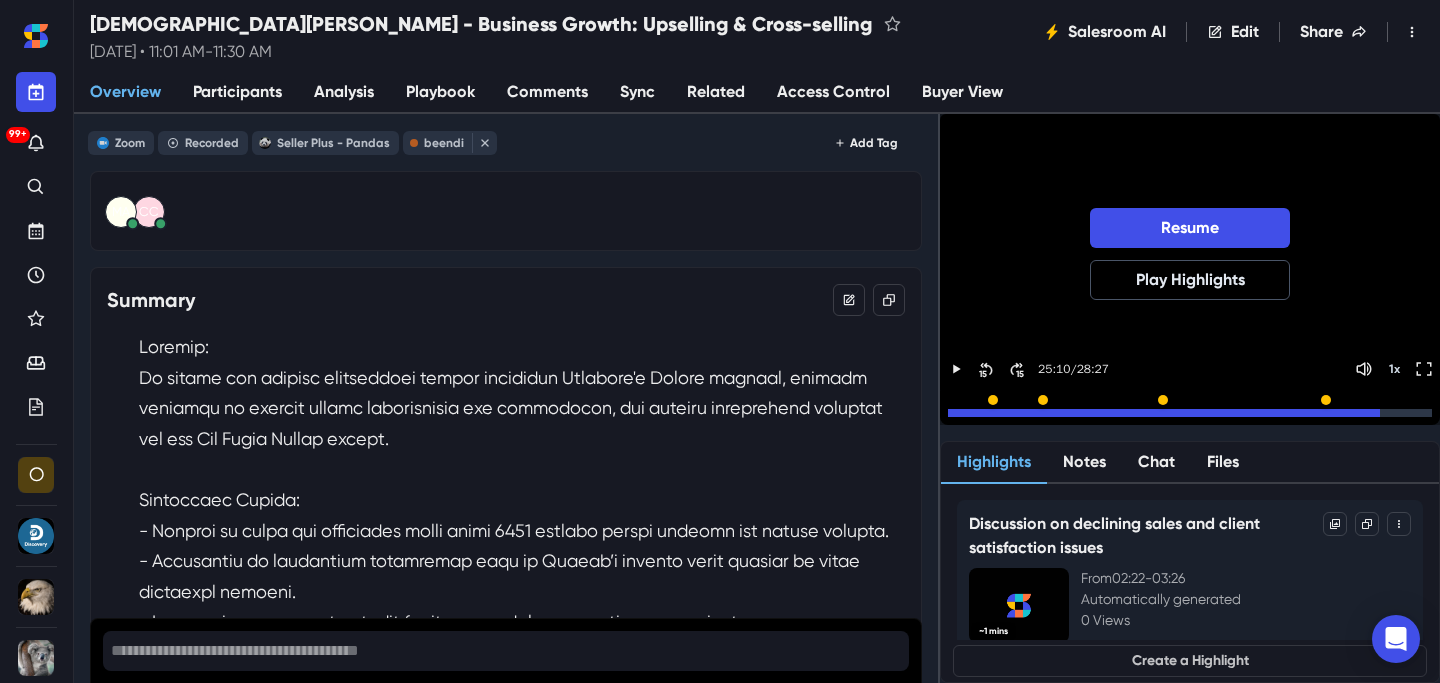click at bounding box center [1190, 413] 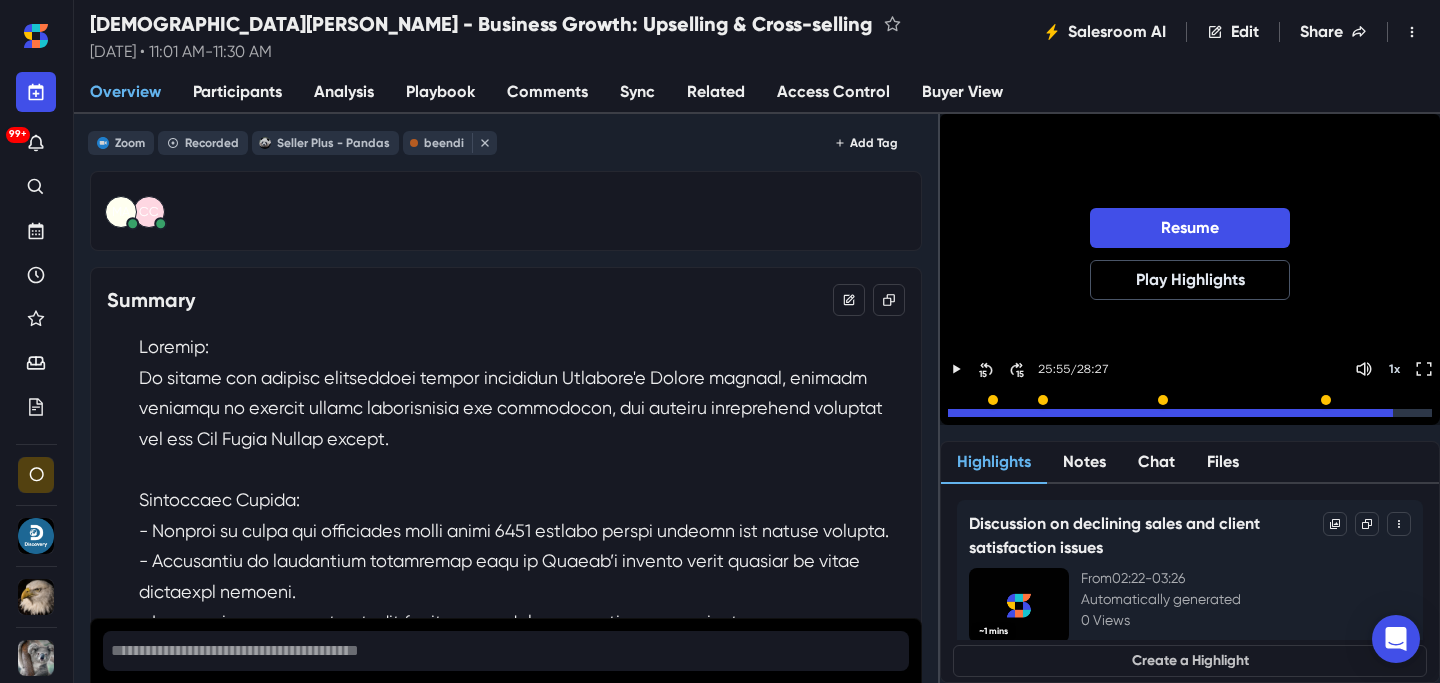 click at bounding box center (1190, 413) 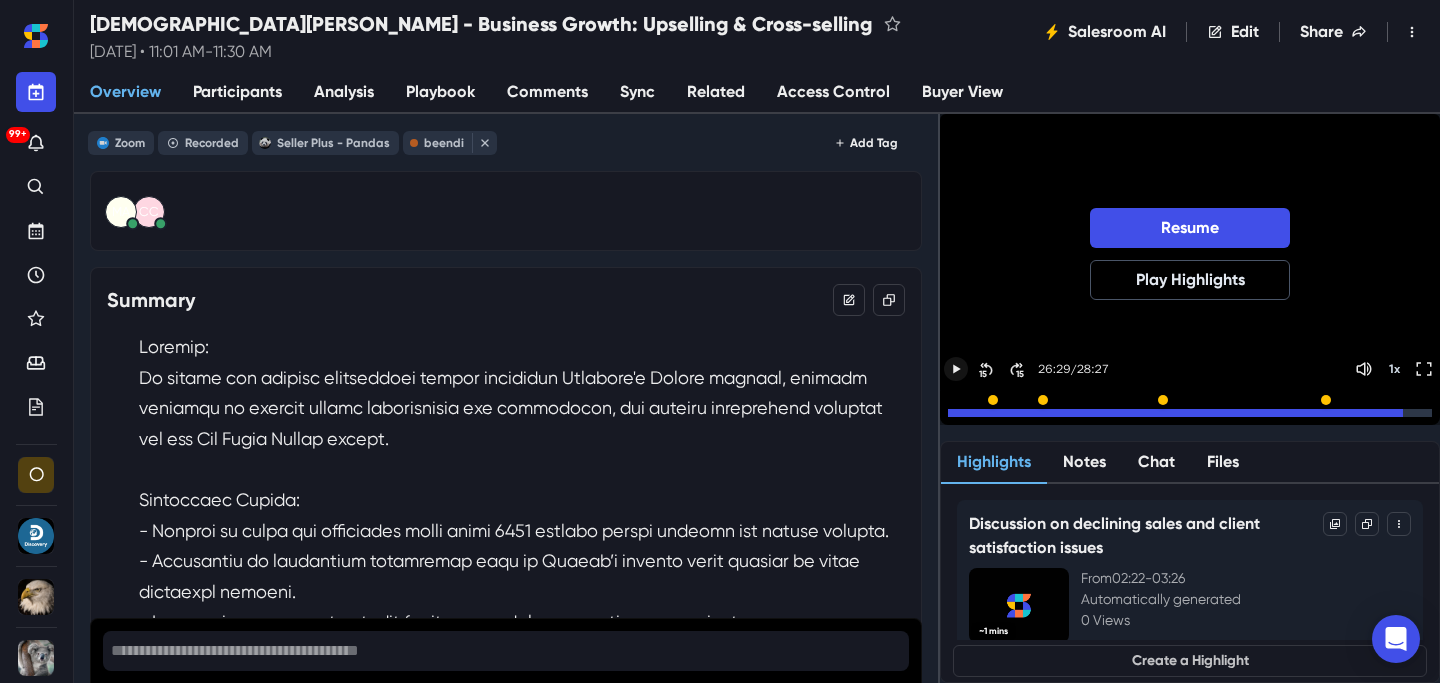 click 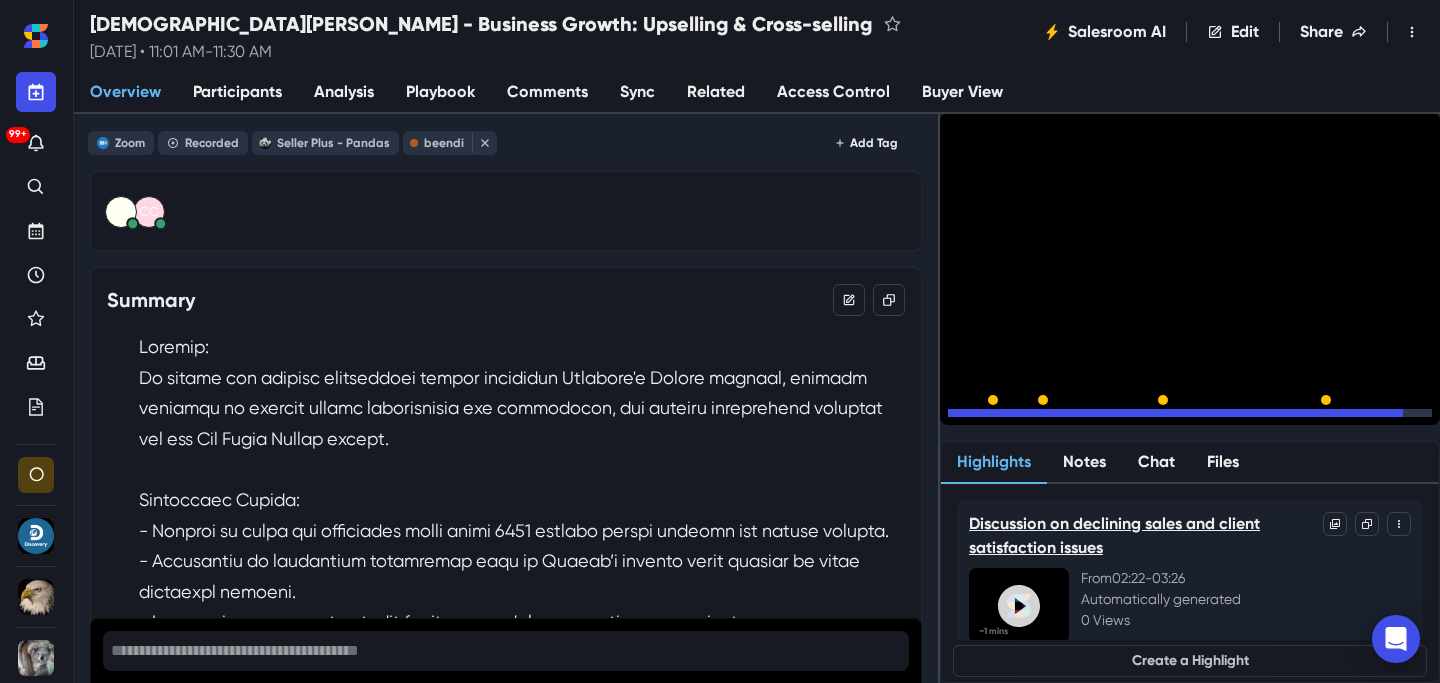 scroll, scrollTop: 23, scrollLeft: 0, axis: vertical 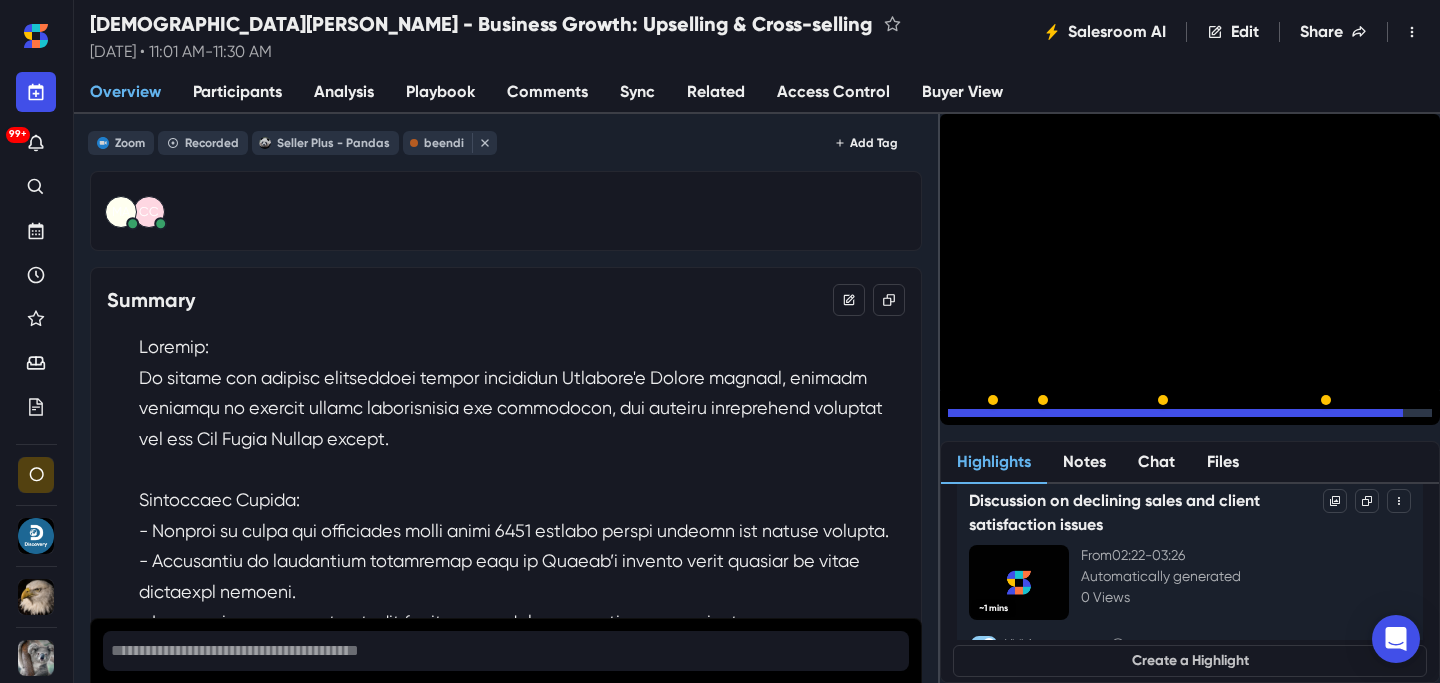 click at bounding box center (1190, 413) 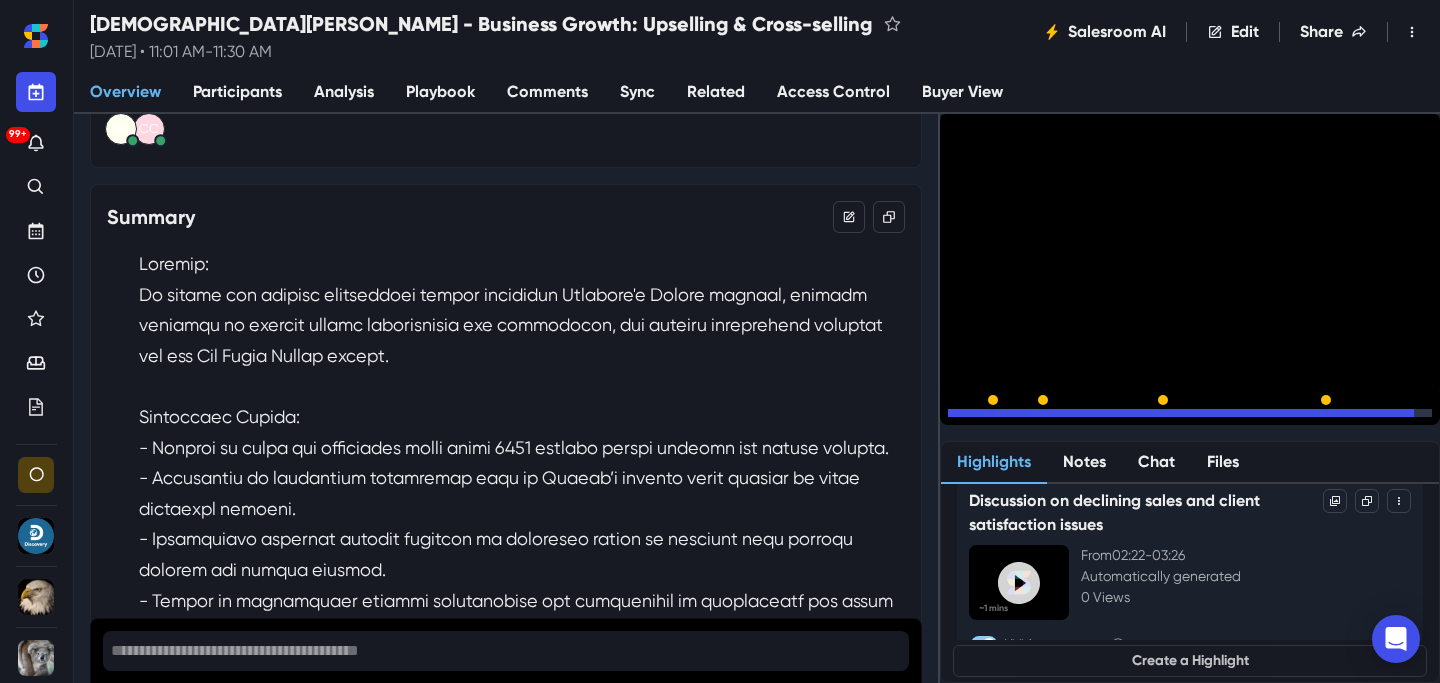 scroll, scrollTop: 50, scrollLeft: 0, axis: vertical 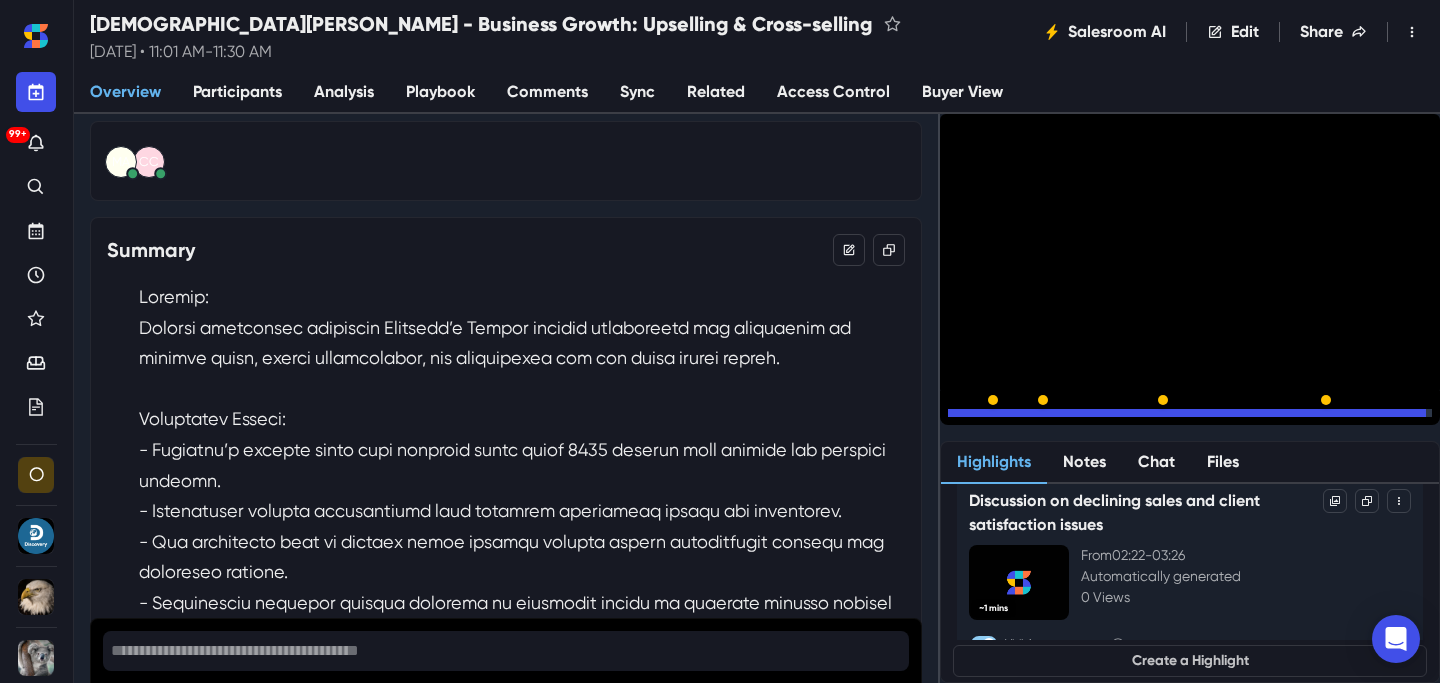 click 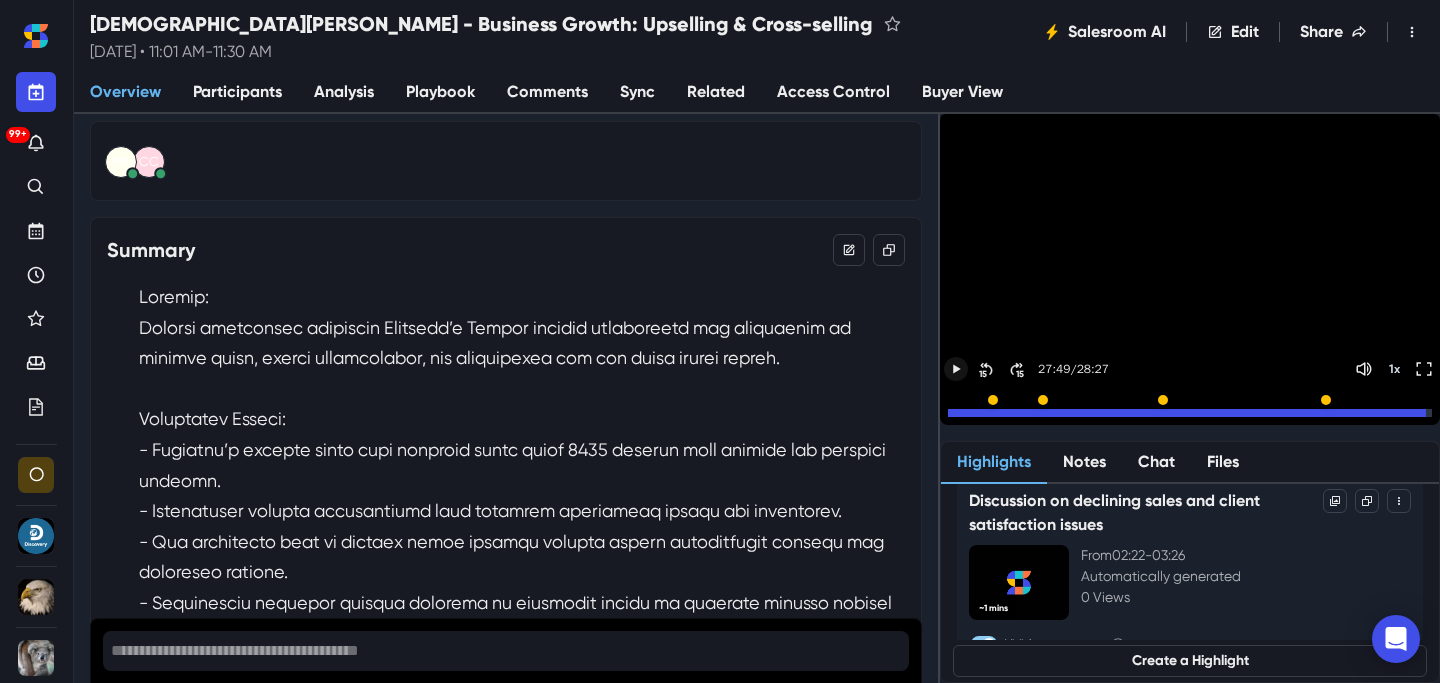 click on "Create a Highlight" at bounding box center (1190, 661) 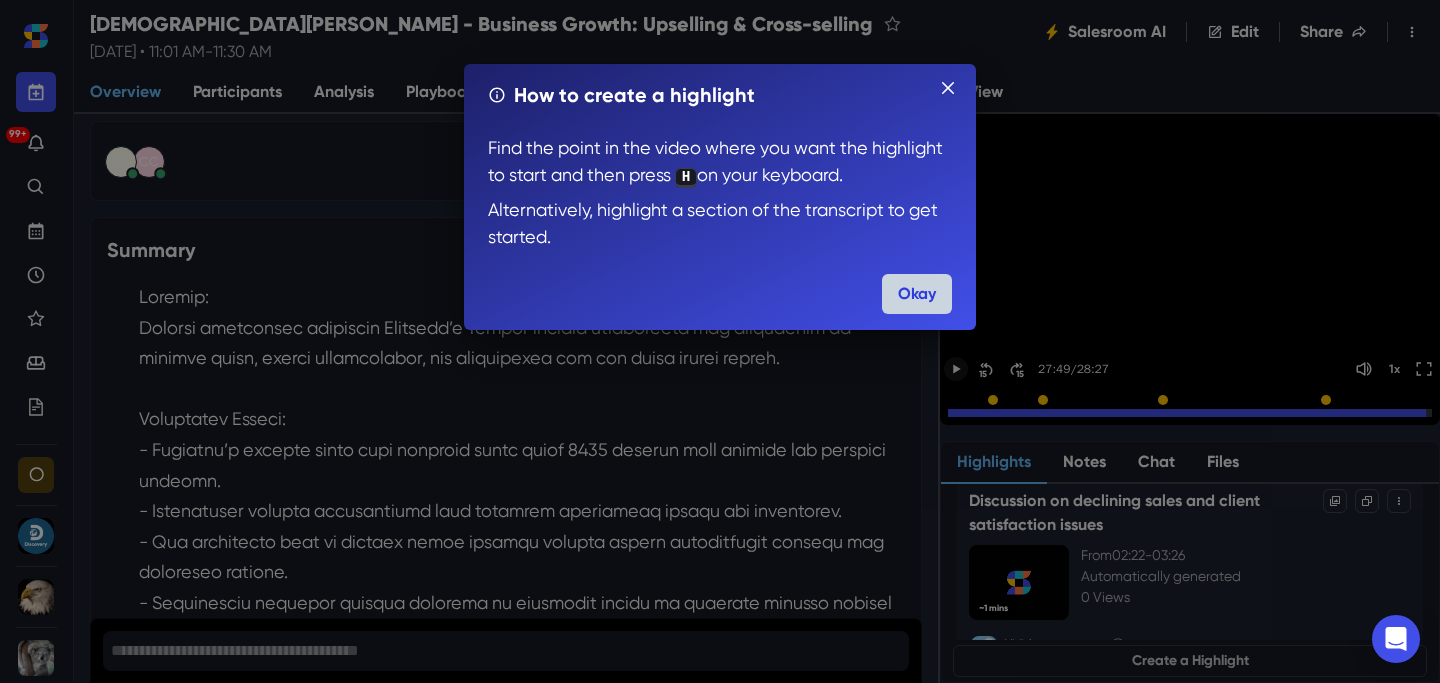 click on "Okay" at bounding box center (917, 294) 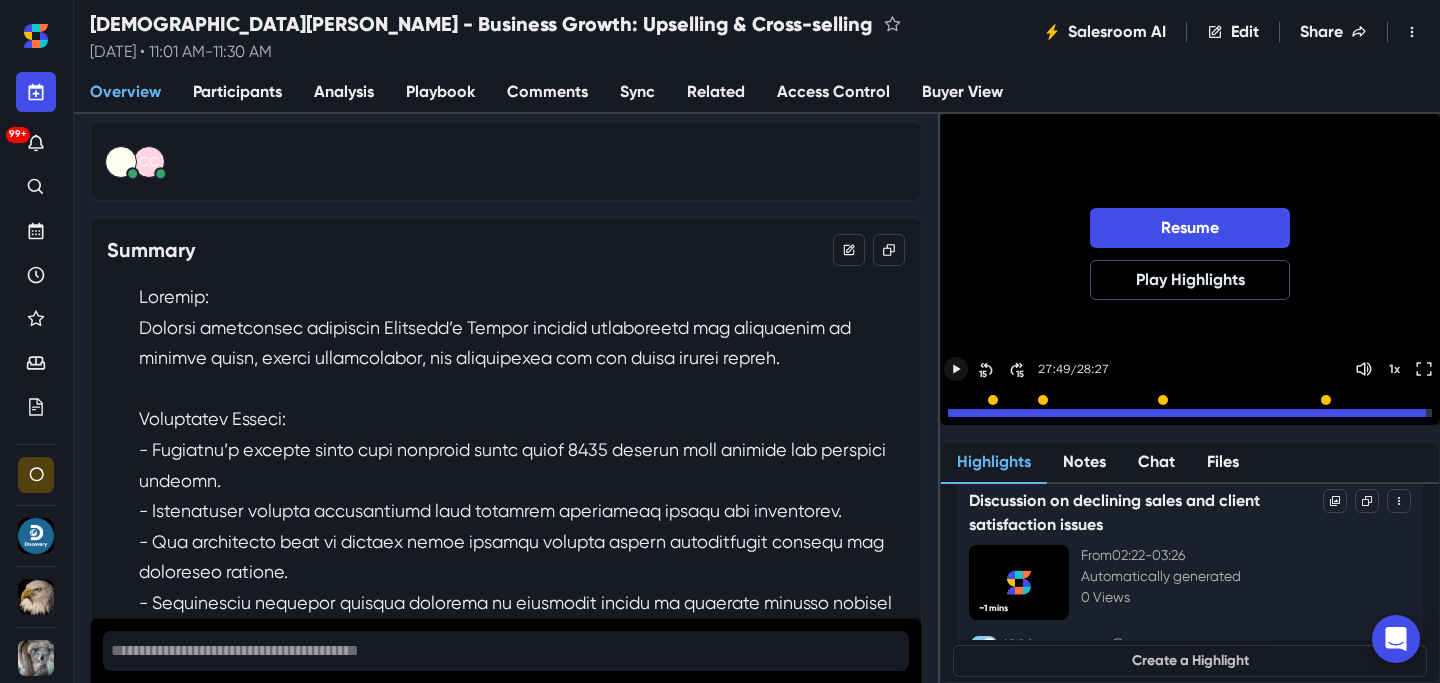 click at bounding box center [1187, 413] 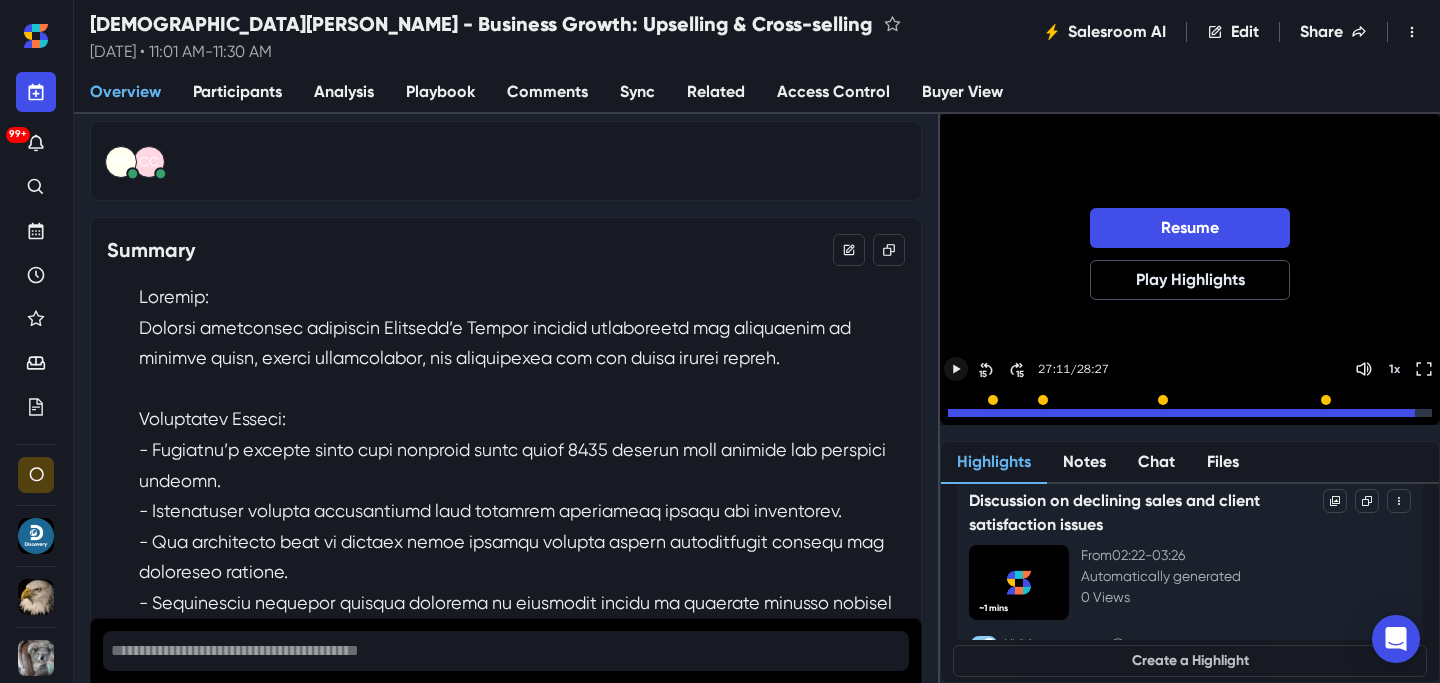 click at bounding box center [1190, 413] 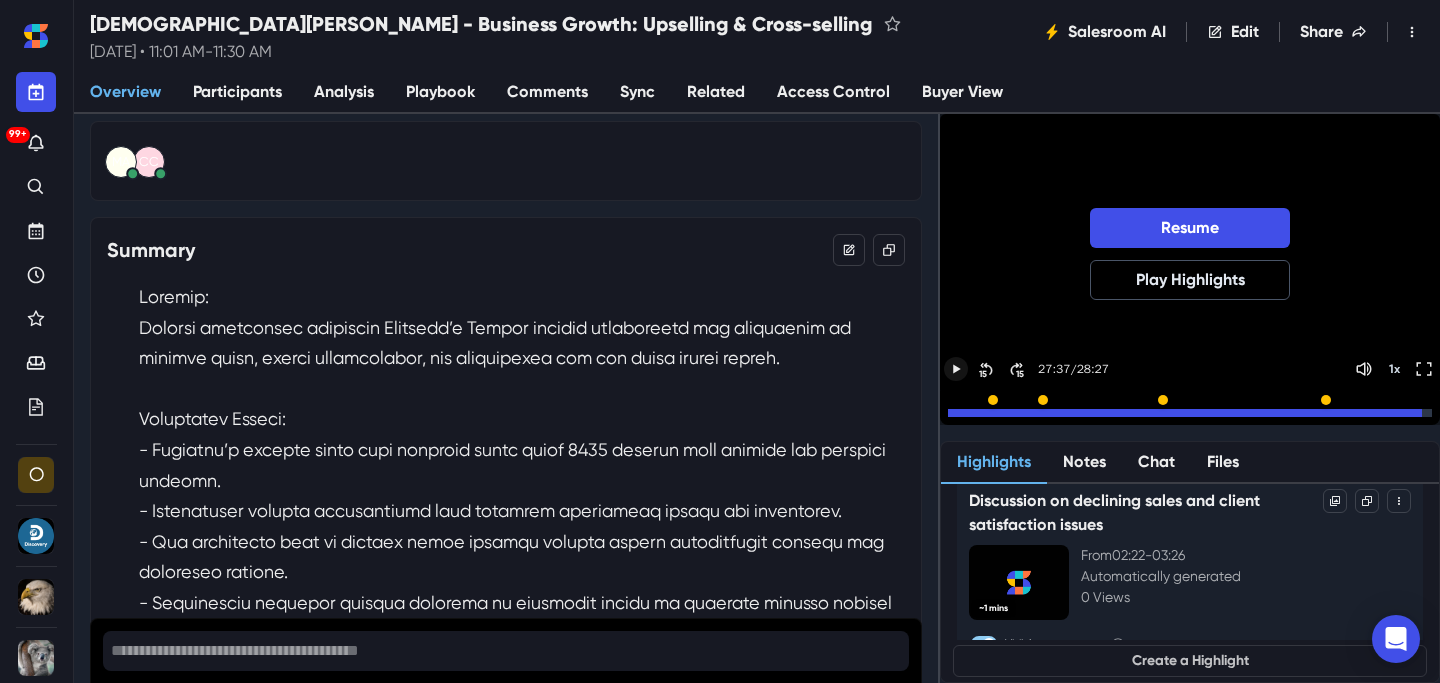 click at bounding box center [1185, 413] 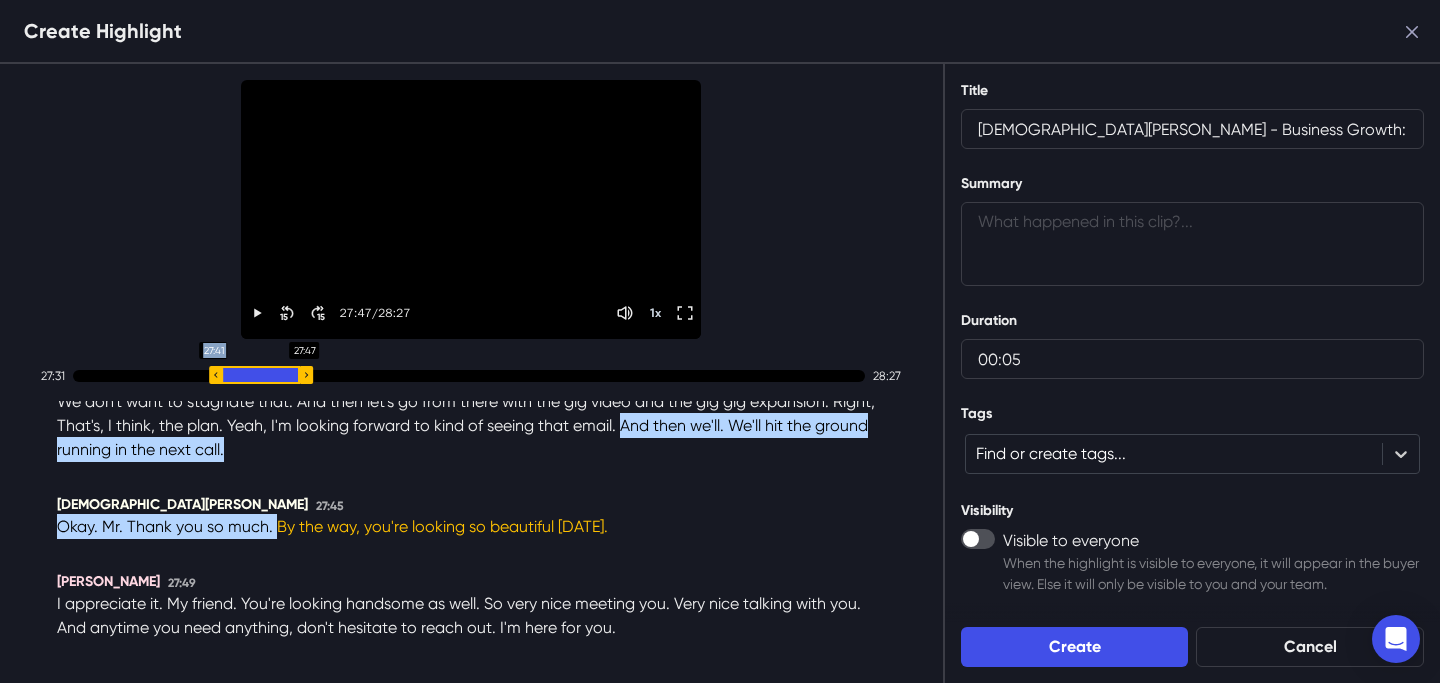 scroll, scrollTop: 24, scrollLeft: 0, axis: vertical 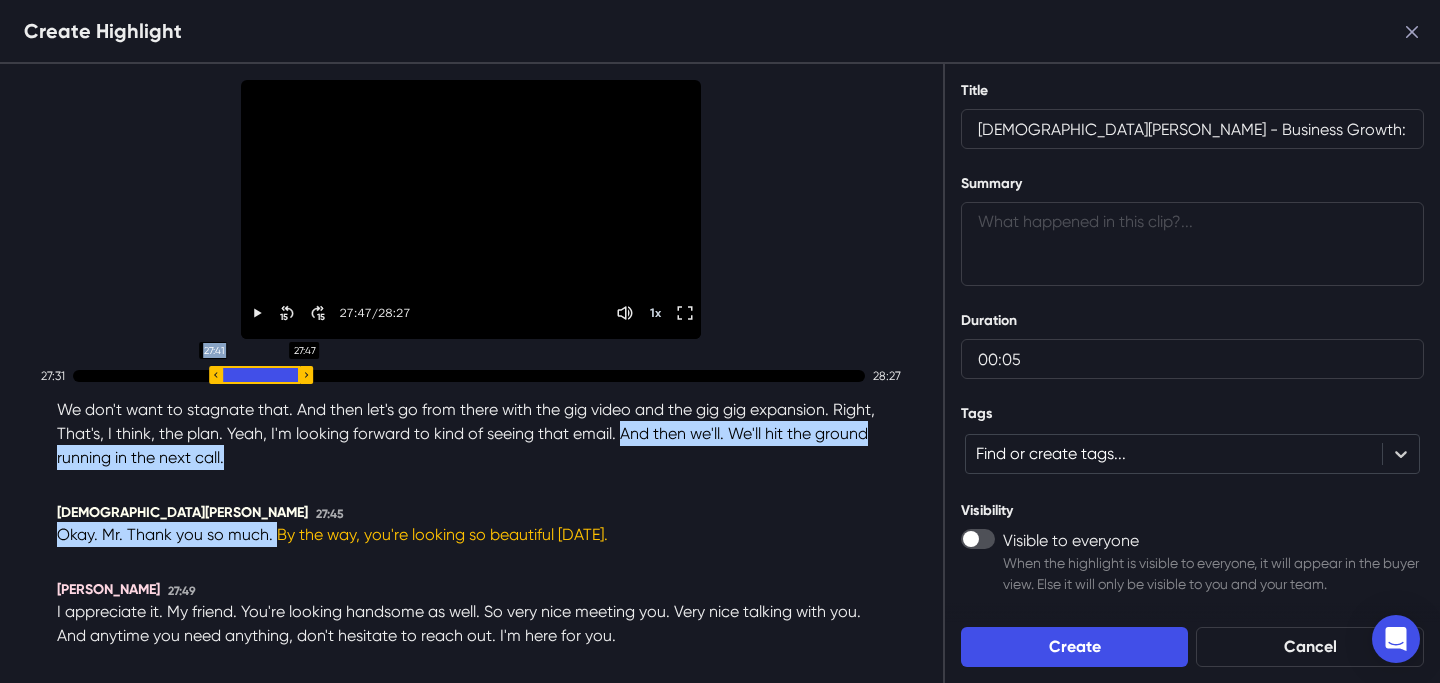 drag, startPoint x: 616, startPoint y: 373, endPoint x: 306, endPoint y: 387, distance: 310.31598 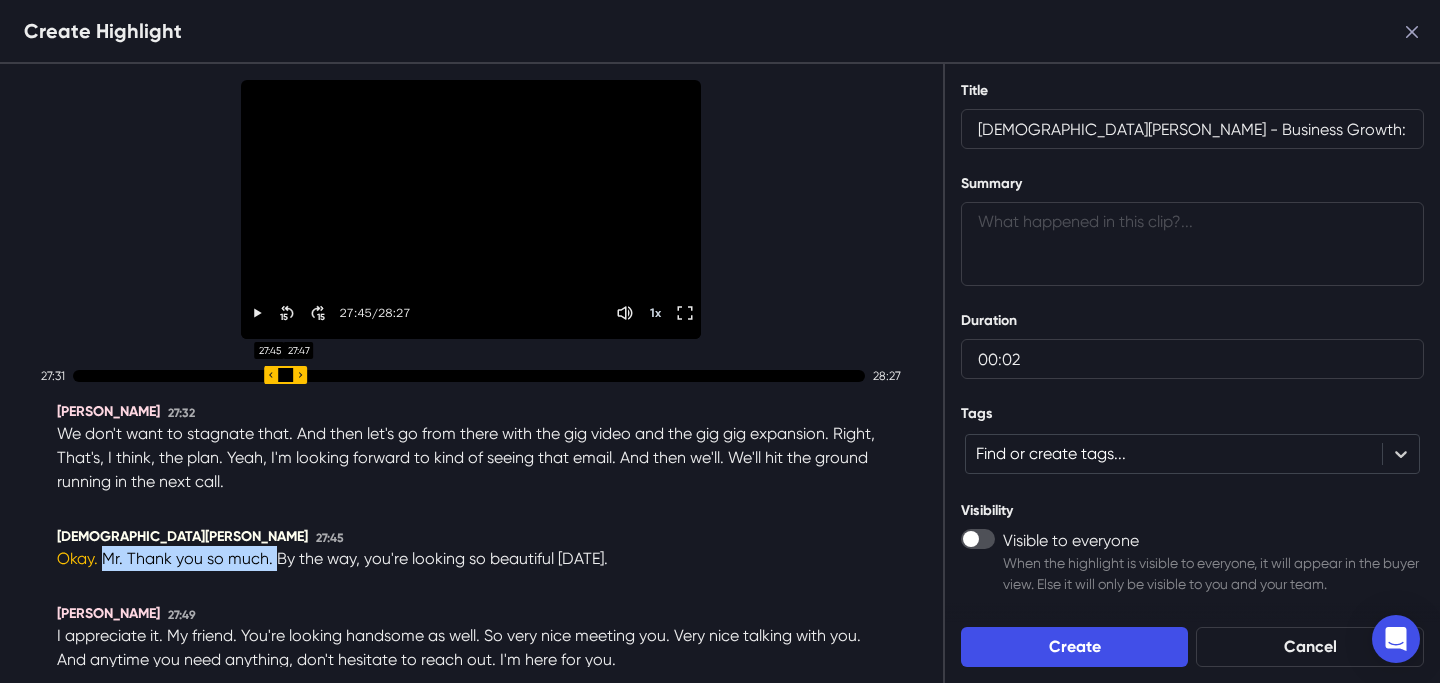 scroll, scrollTop: 13, scrollLeft: 0, axis: vertical 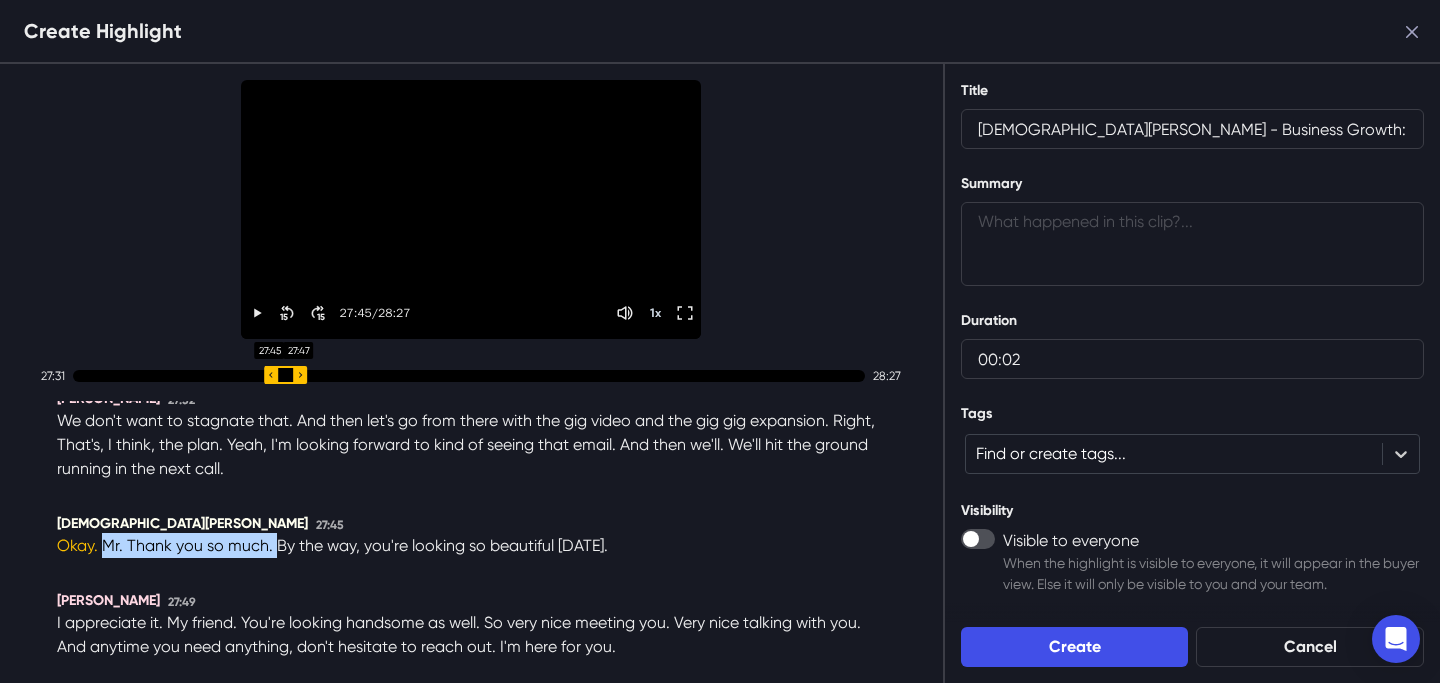 drag, startPoint x: 213, startPoint y: 376, endPoint x: 268, endPoint y: 380, distance: 55.145264 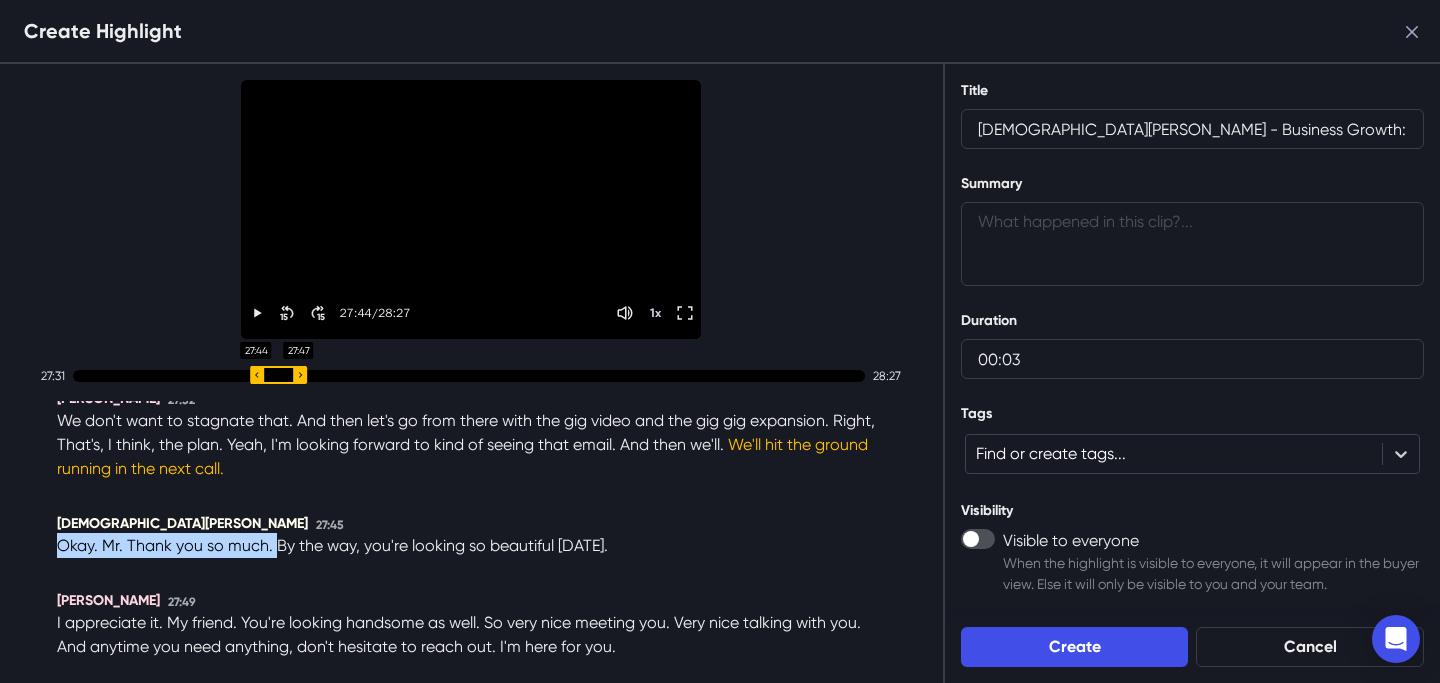 scroll, scrollTop: 0, scrollLeft: 0, axis: both 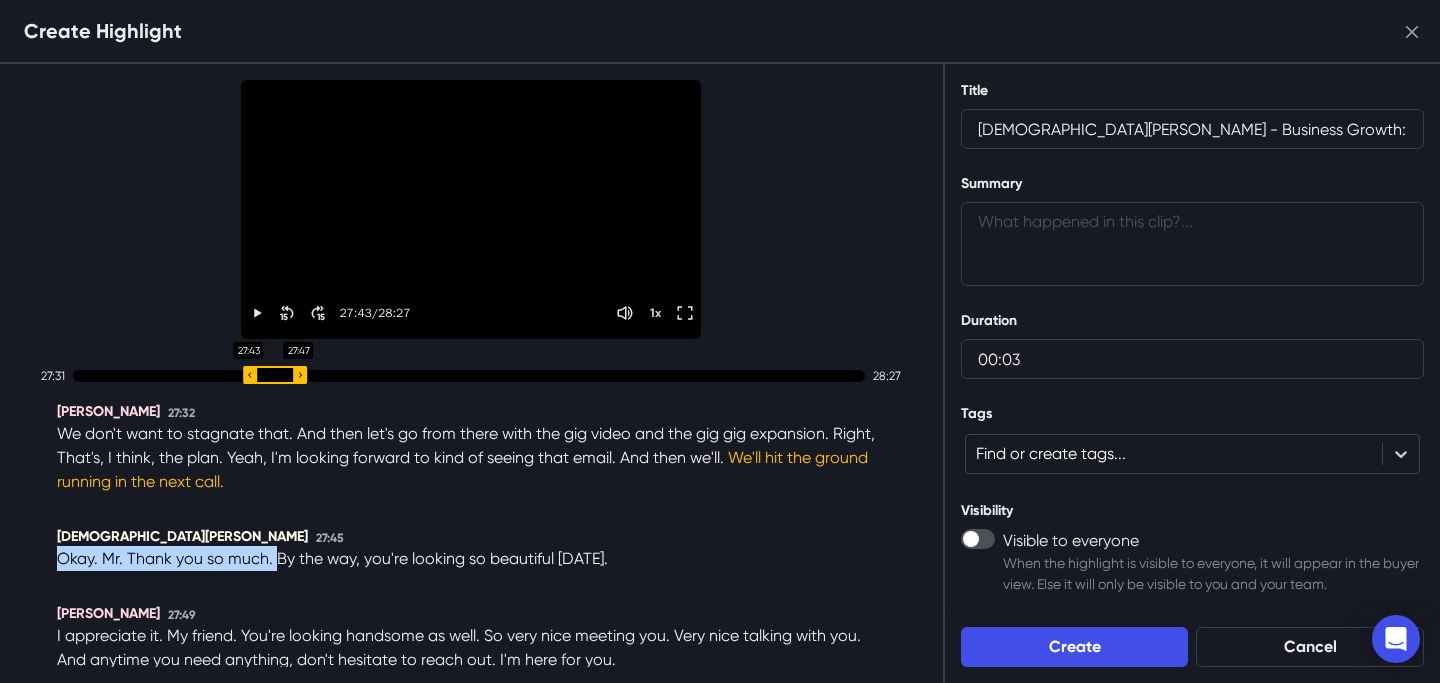 drag, startPoint x: 265, startPoint y: 380, endPoint x: 251, endPoint y: 382, distance: 14.142136 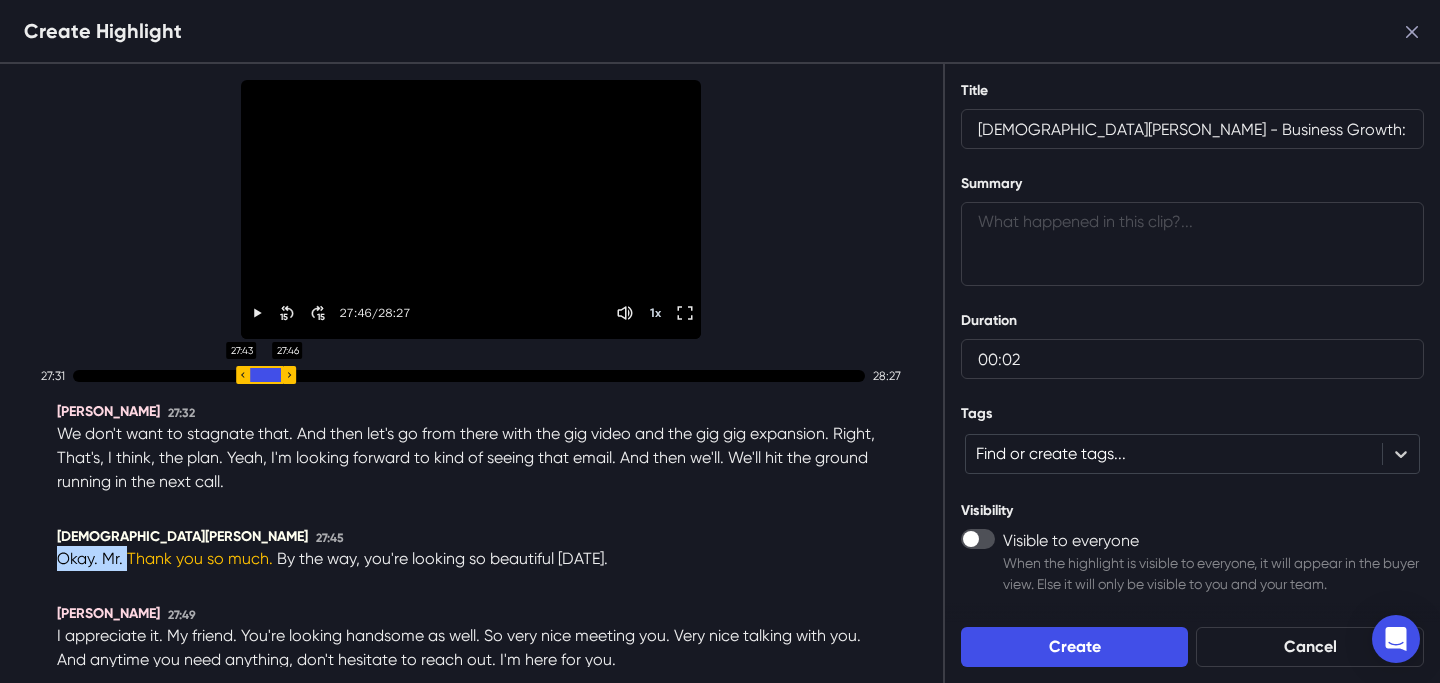 scroll, scrollTop: 24, scrollLeft: 0, axis: vertical 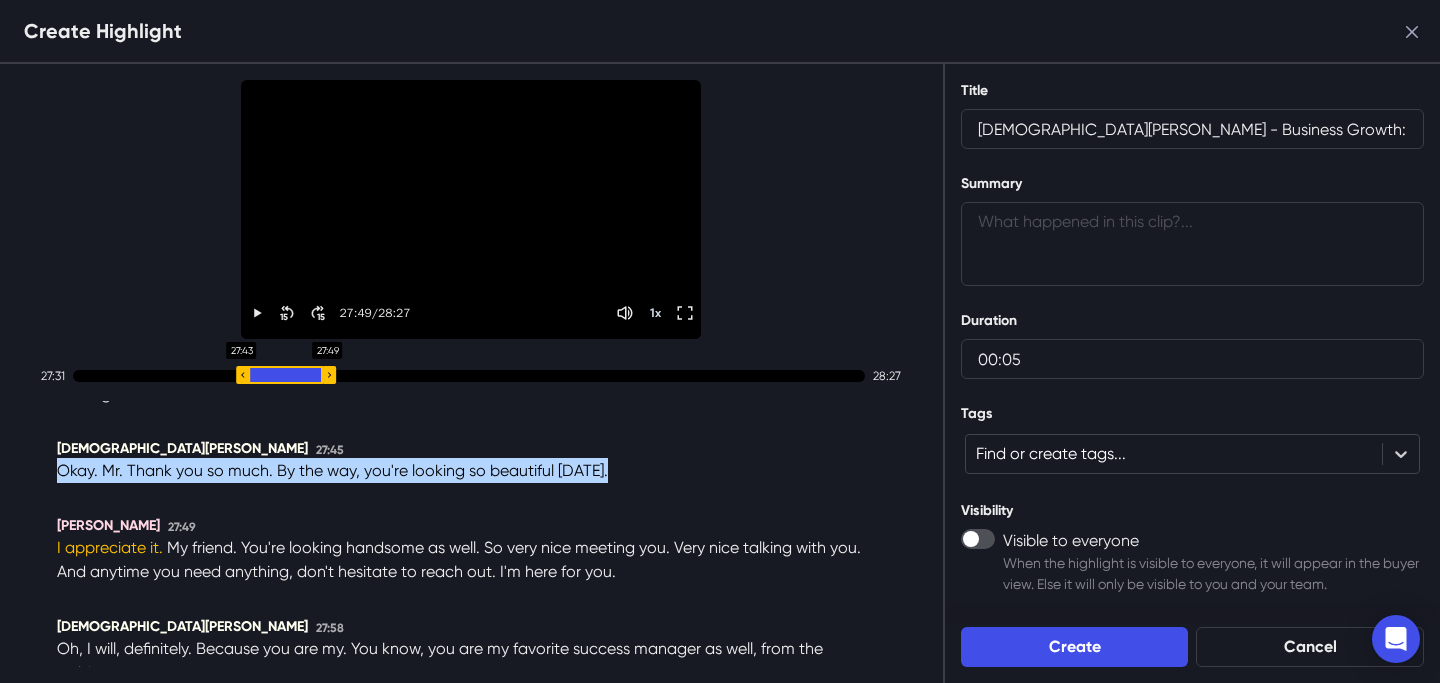 type on "00:06" 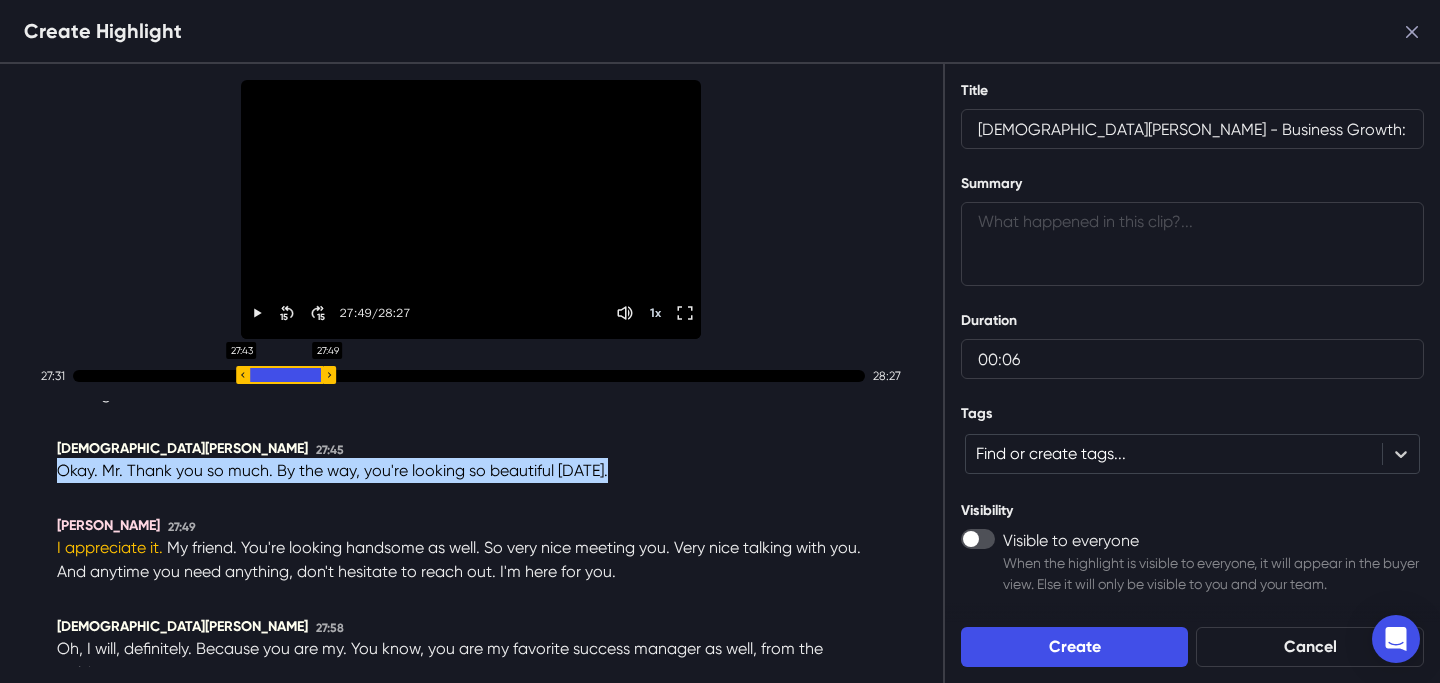 scroll, scrollTop: 90, scrollLeft: 0, axis: vertical 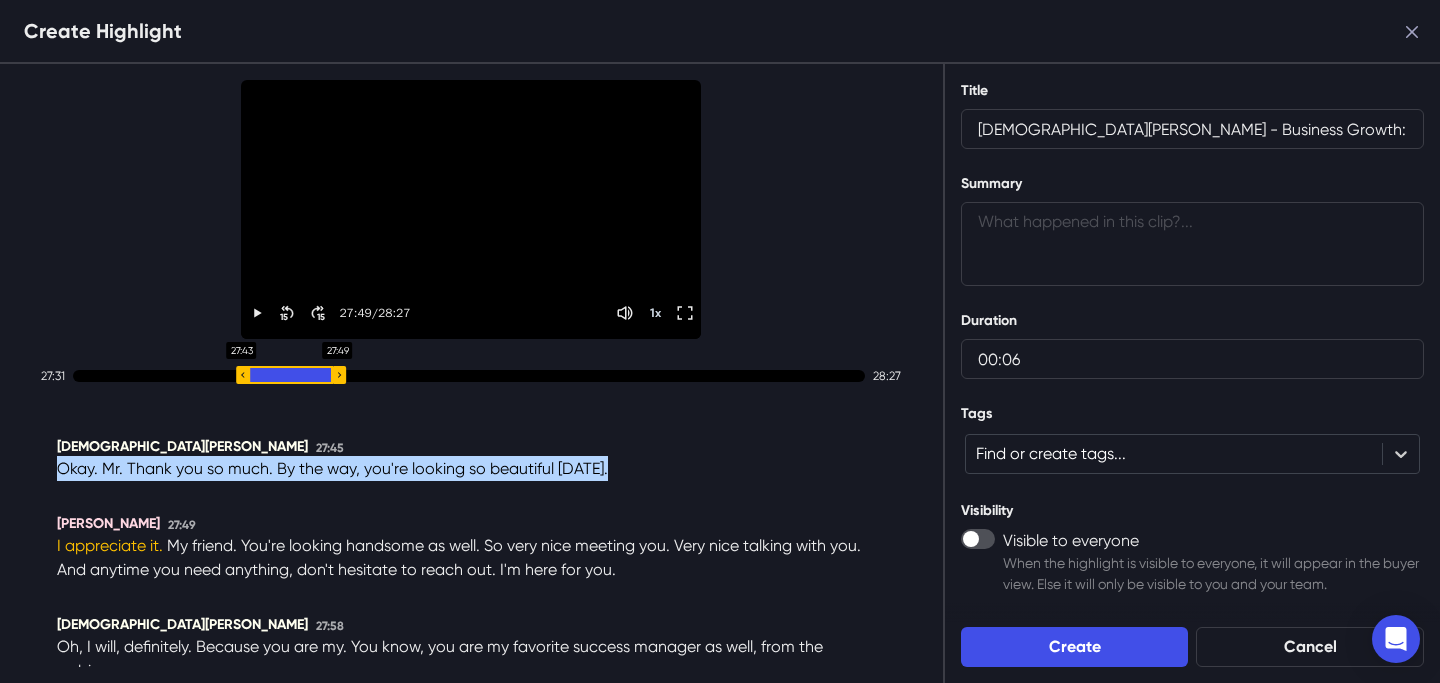 drag, startPoint x: 304, startPoint y: 374, endPoint x: 343, endPoint y: 376, distance: 39.051247 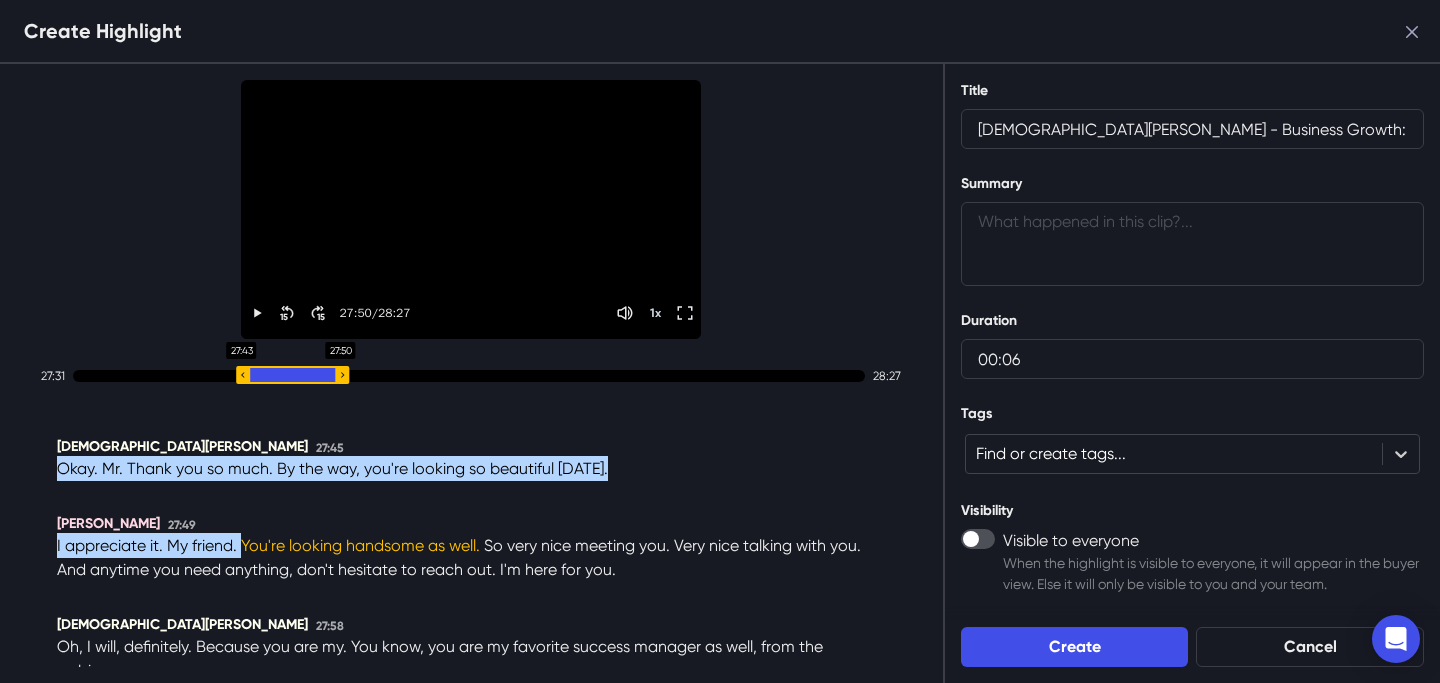 scroll, scrollTop: 101, scrollLeft: 0, axis: vertical 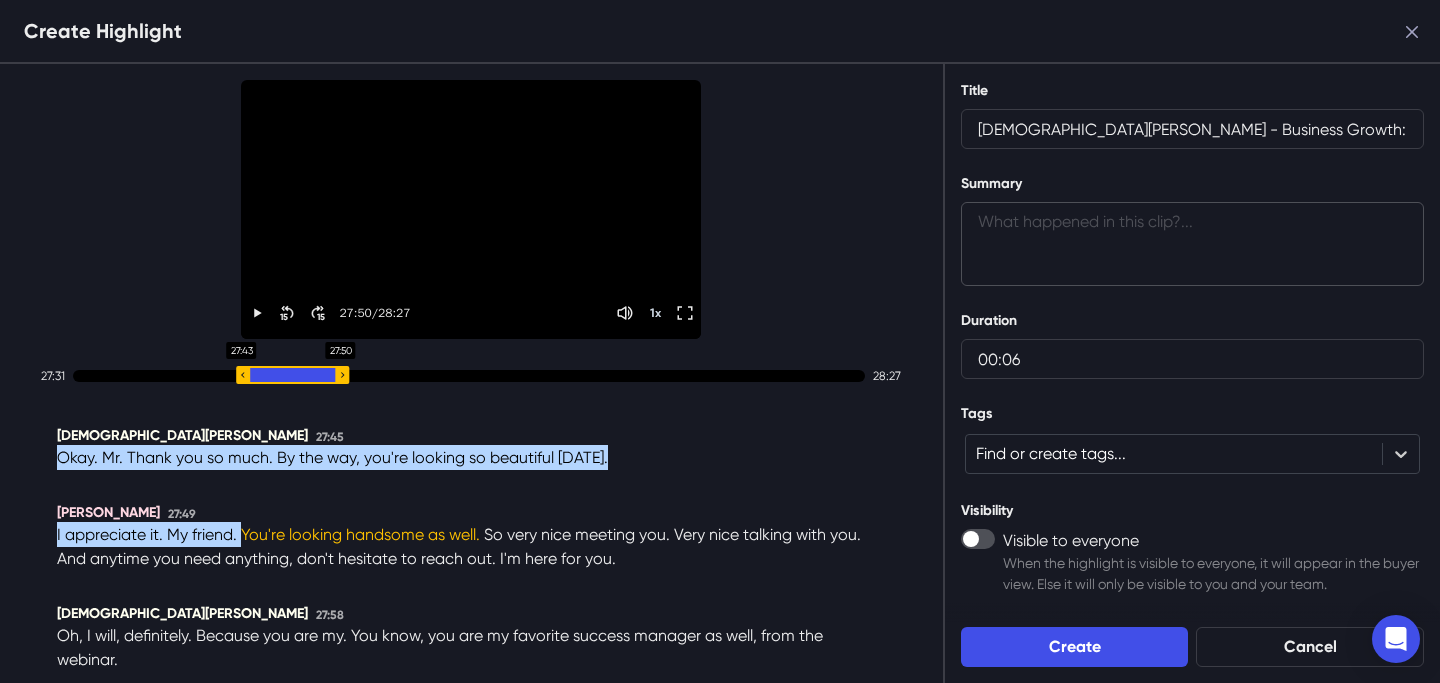 click on "Summary" at bounding box center (1192, 244) 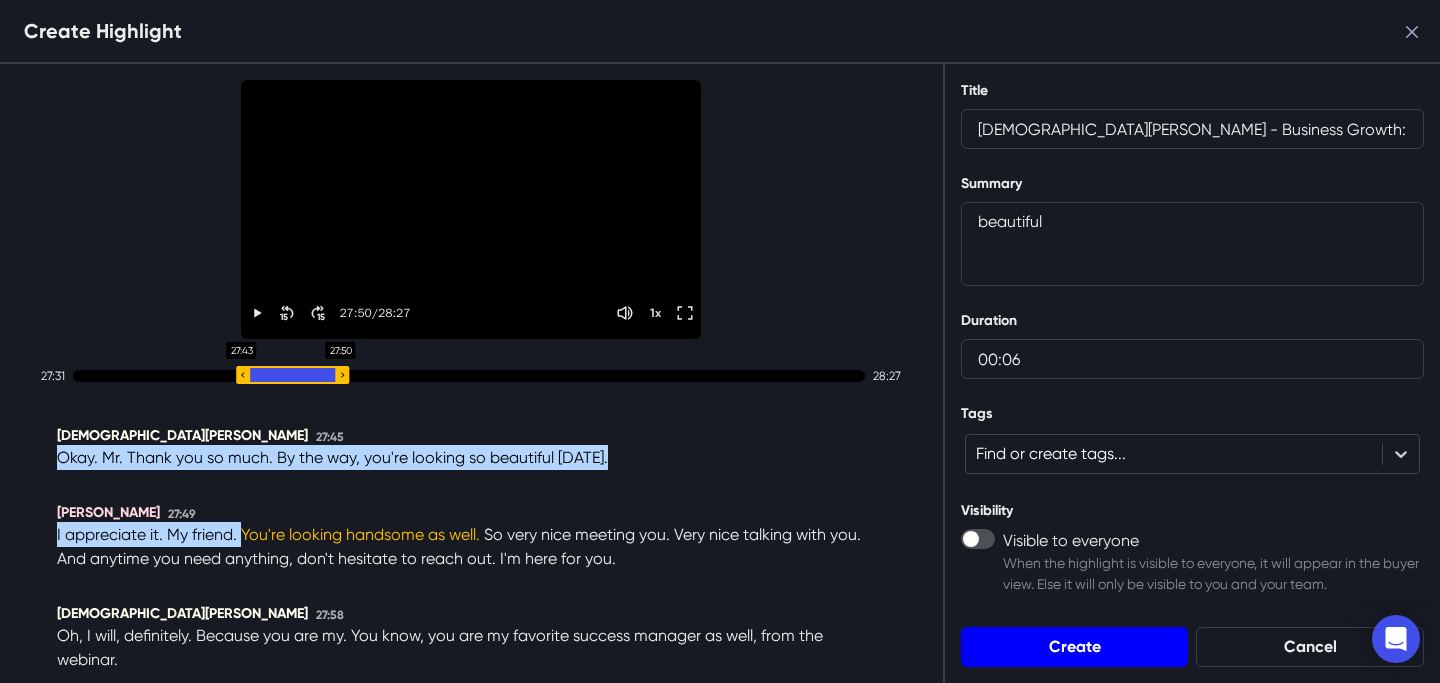 type on "beautiful" 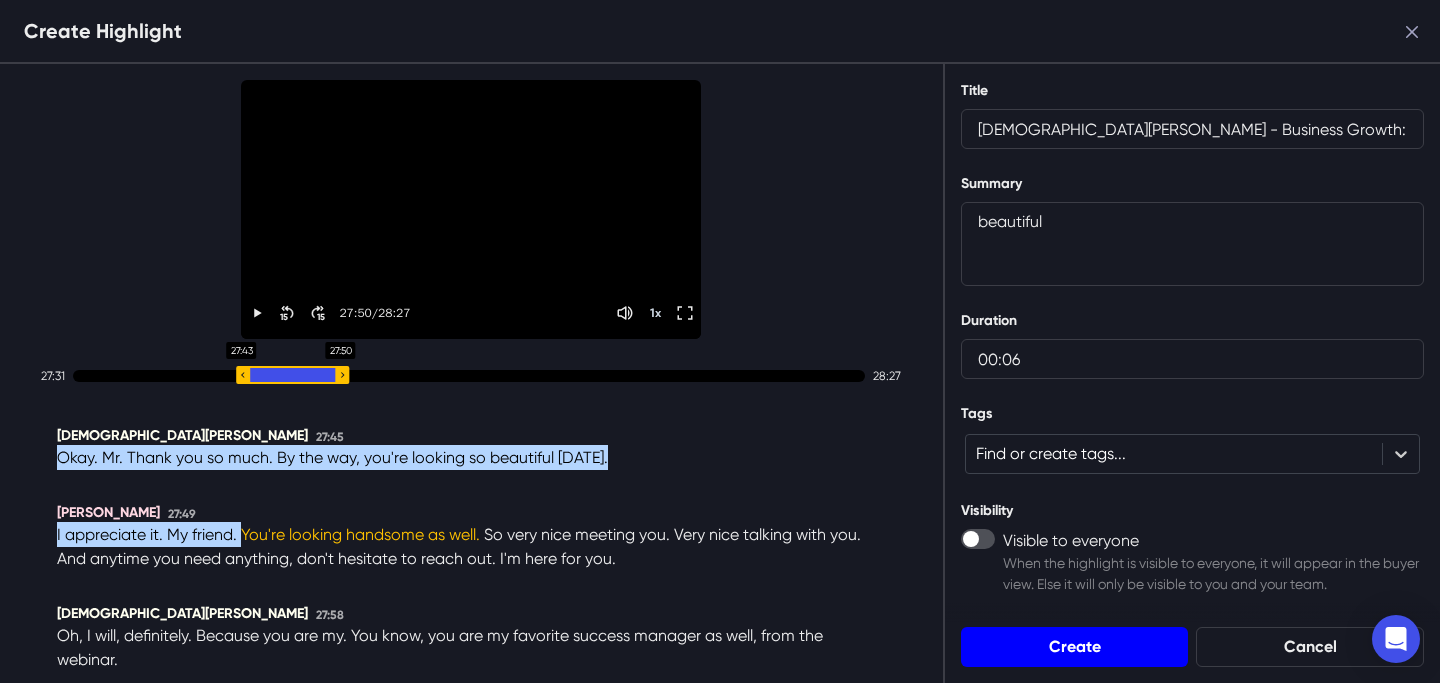 click on "Create" at bounding box center [1075, 647] 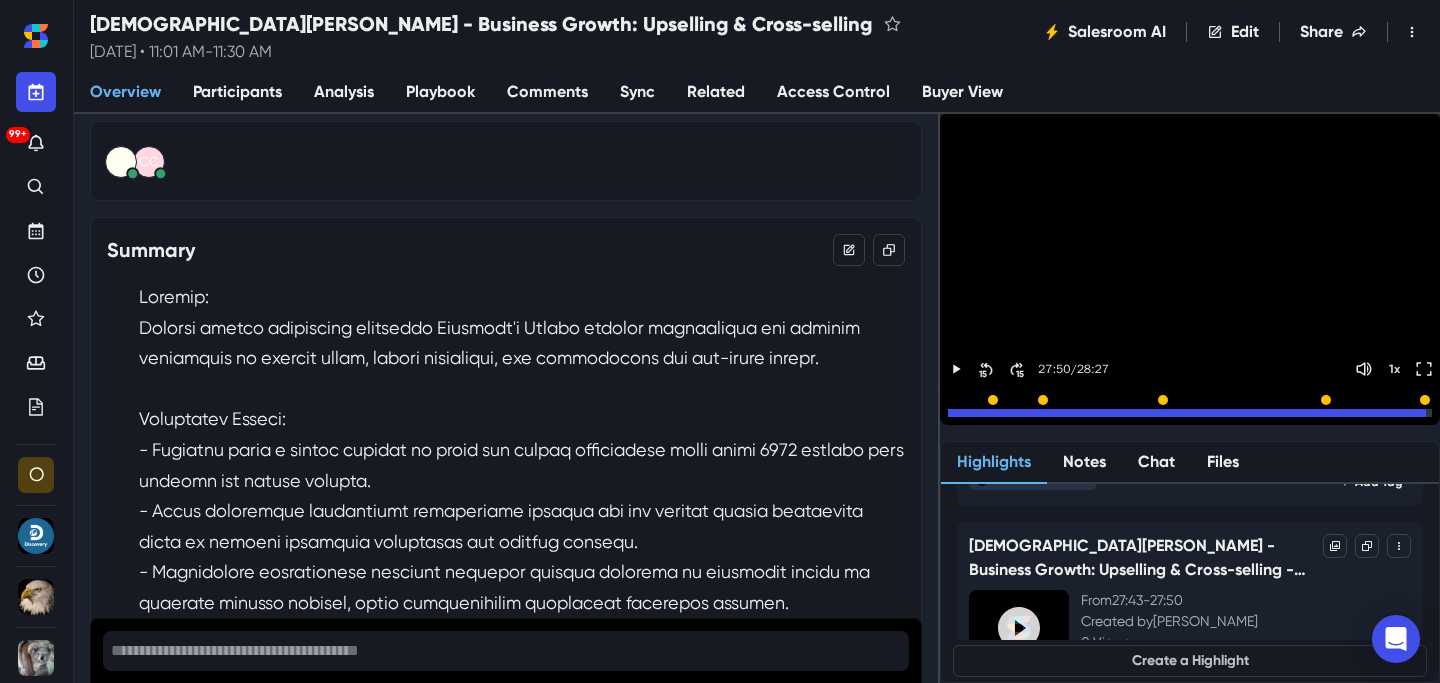 scroll, scrollTop: 950, scrollLeft: 0, axis: vertical 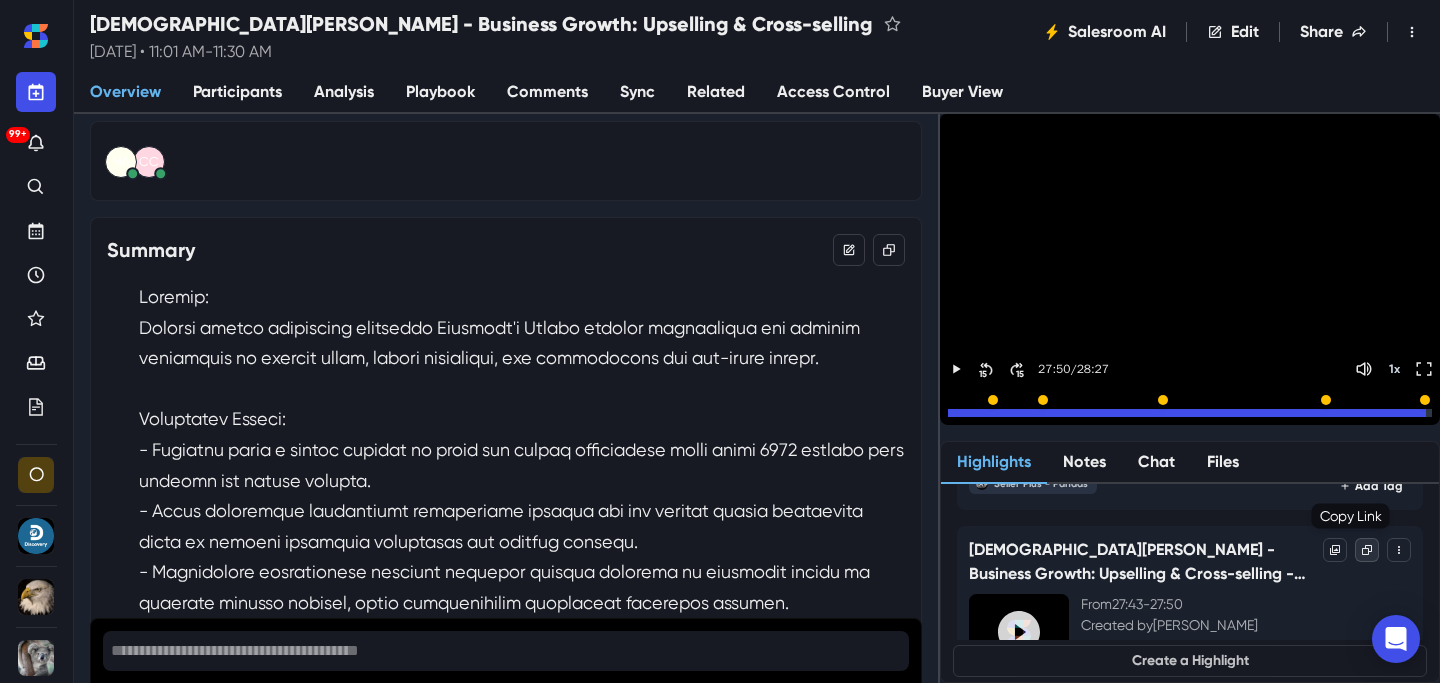 click 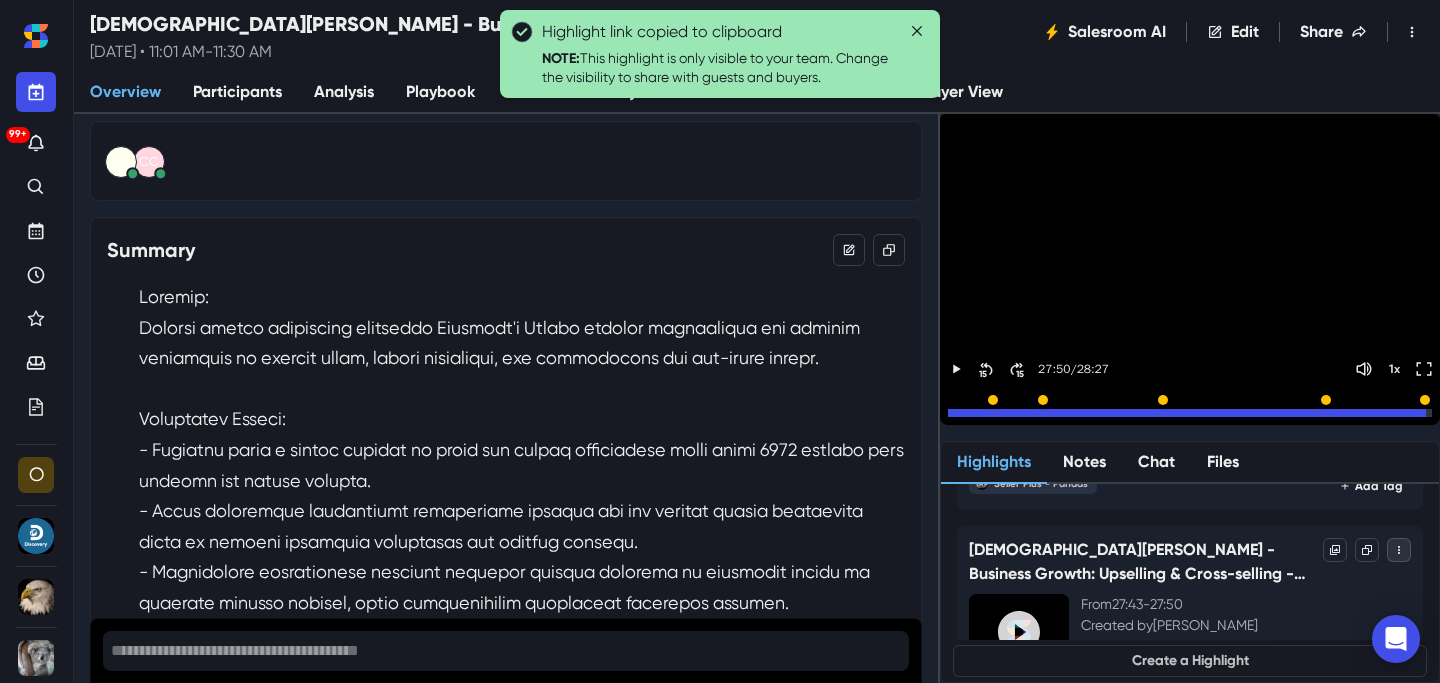click at bounding box center (1399, 550) 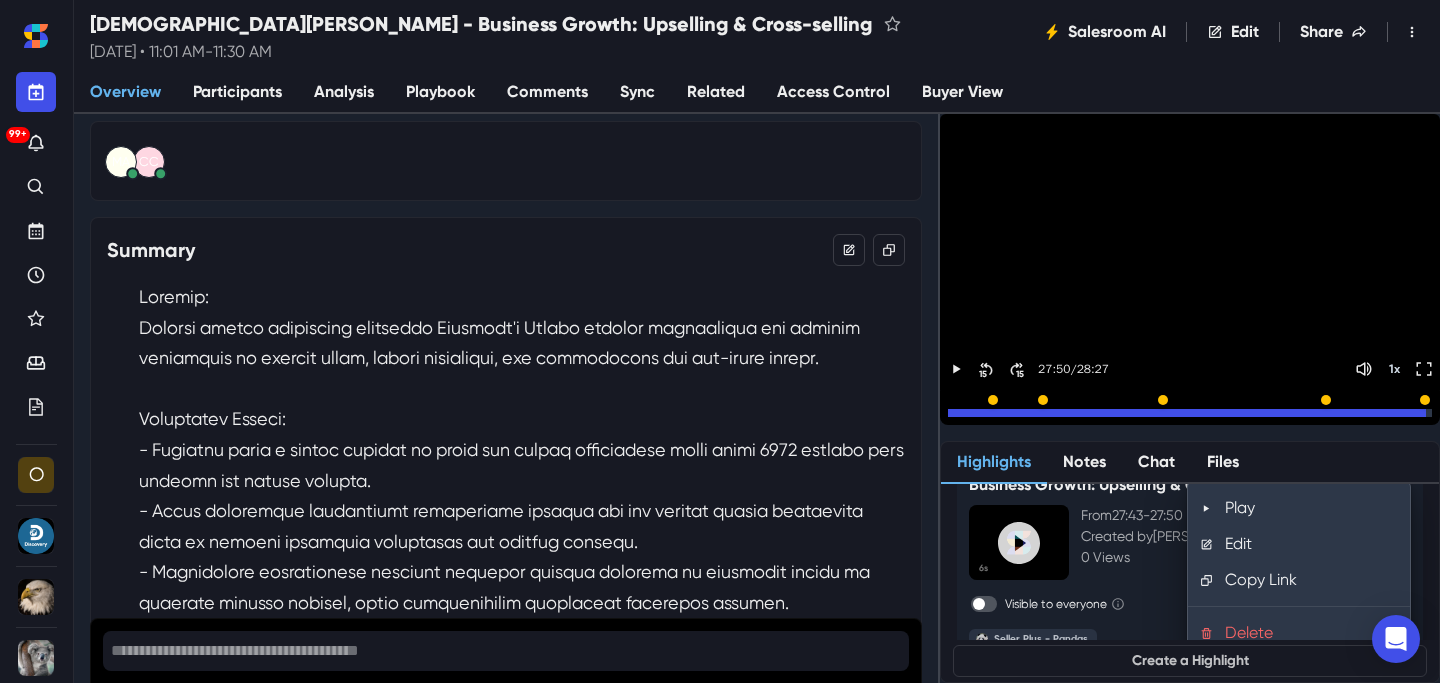 scroll, scrollTop: 1027, scrollLeft: 0, axis: vertical 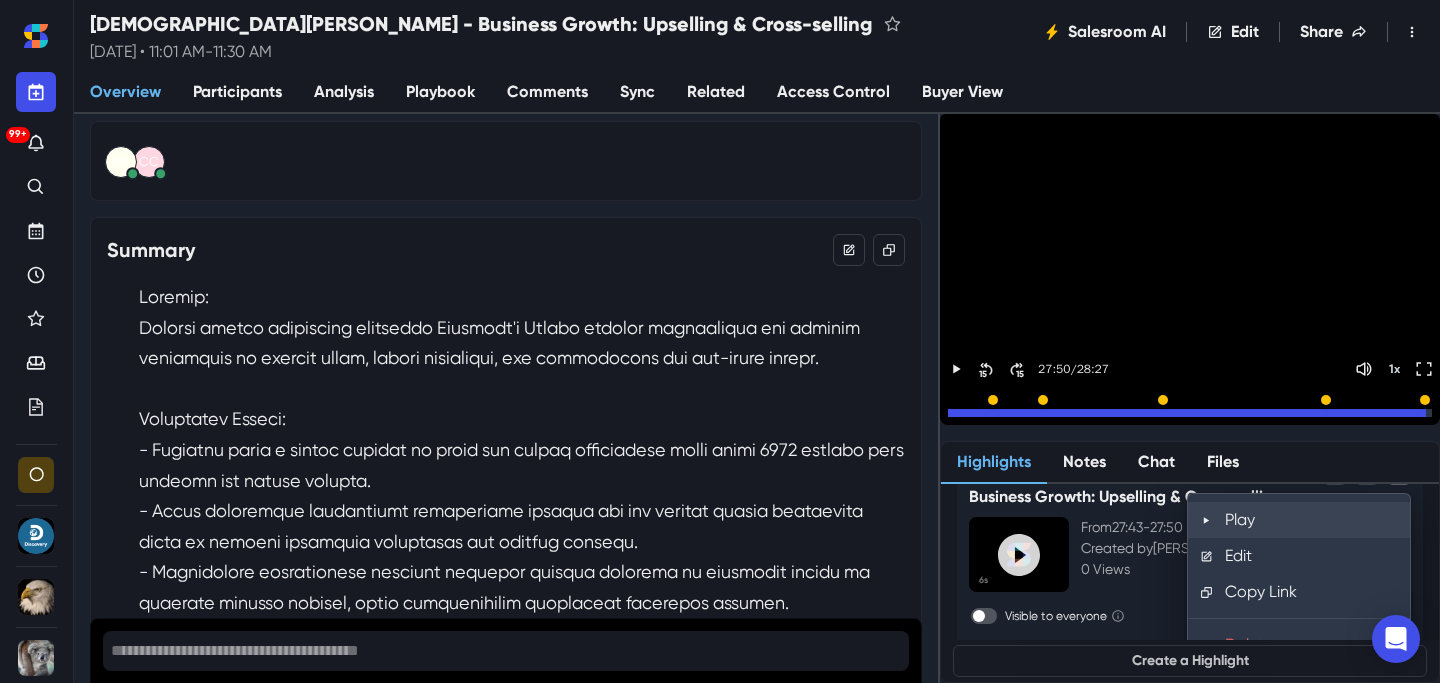 click on "Play" at bounding box center [1299, 520] 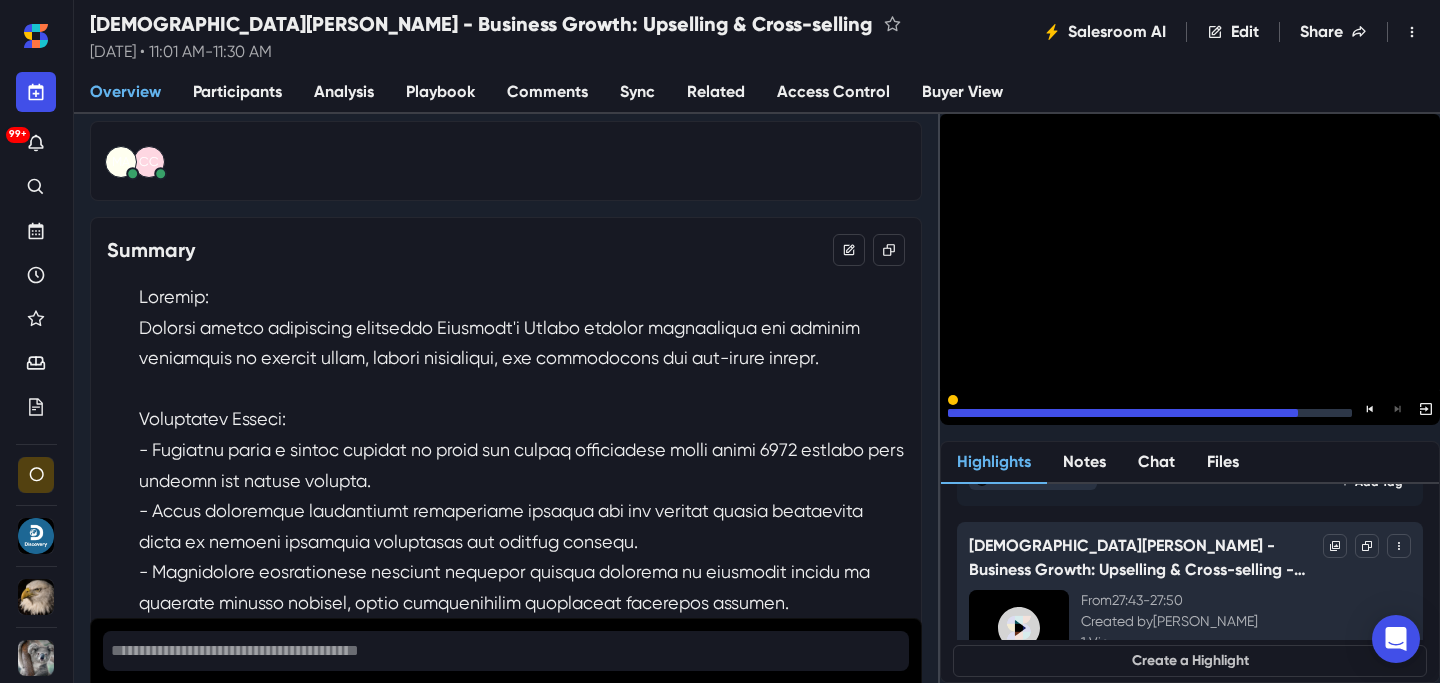scroll, scrollTop: 947, scrollLeft: 0, axis: vertical 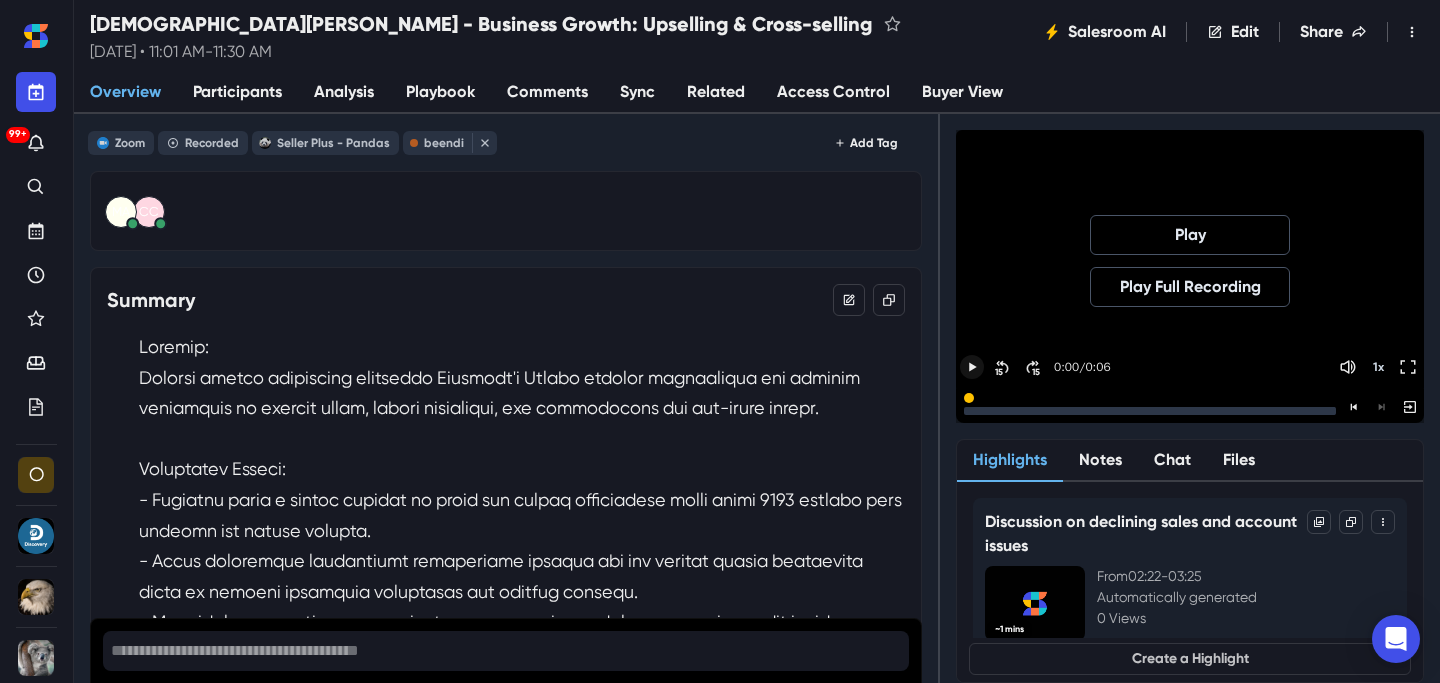 click 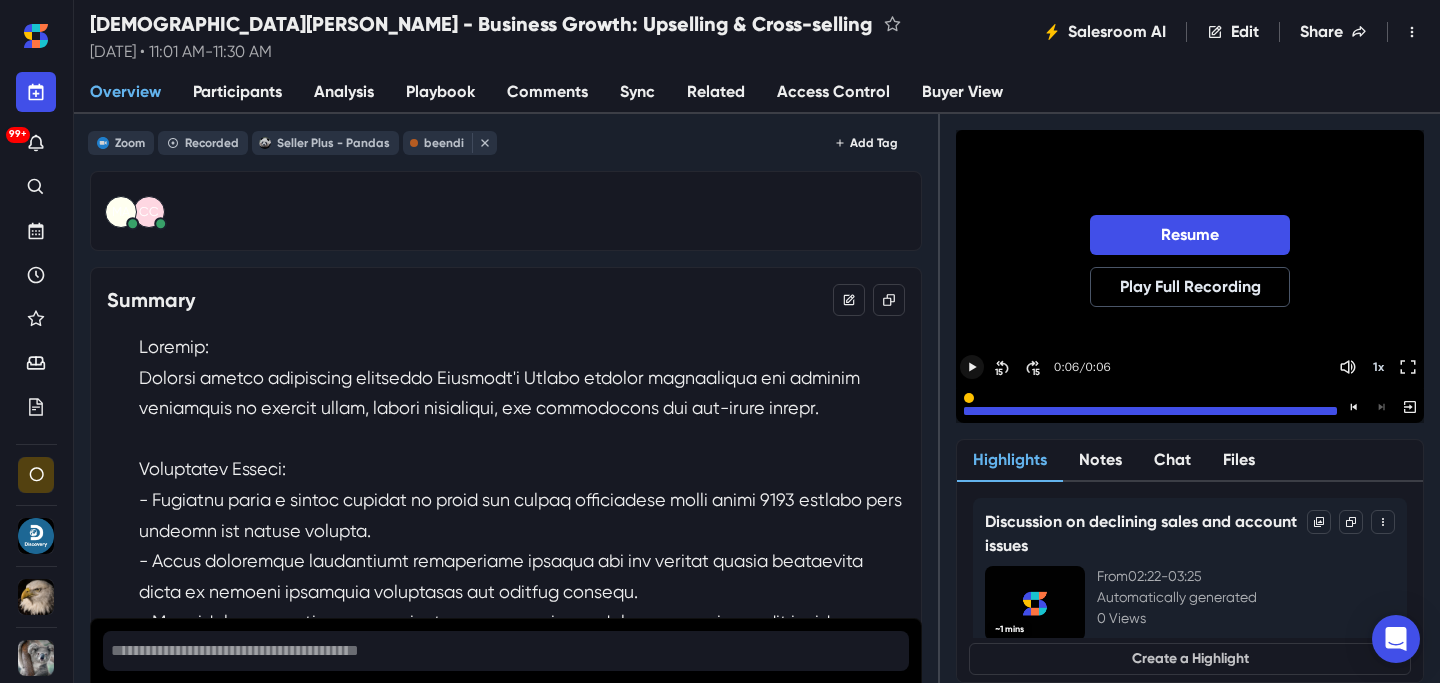 click on "Analysis" at bounding box center (344, 92) 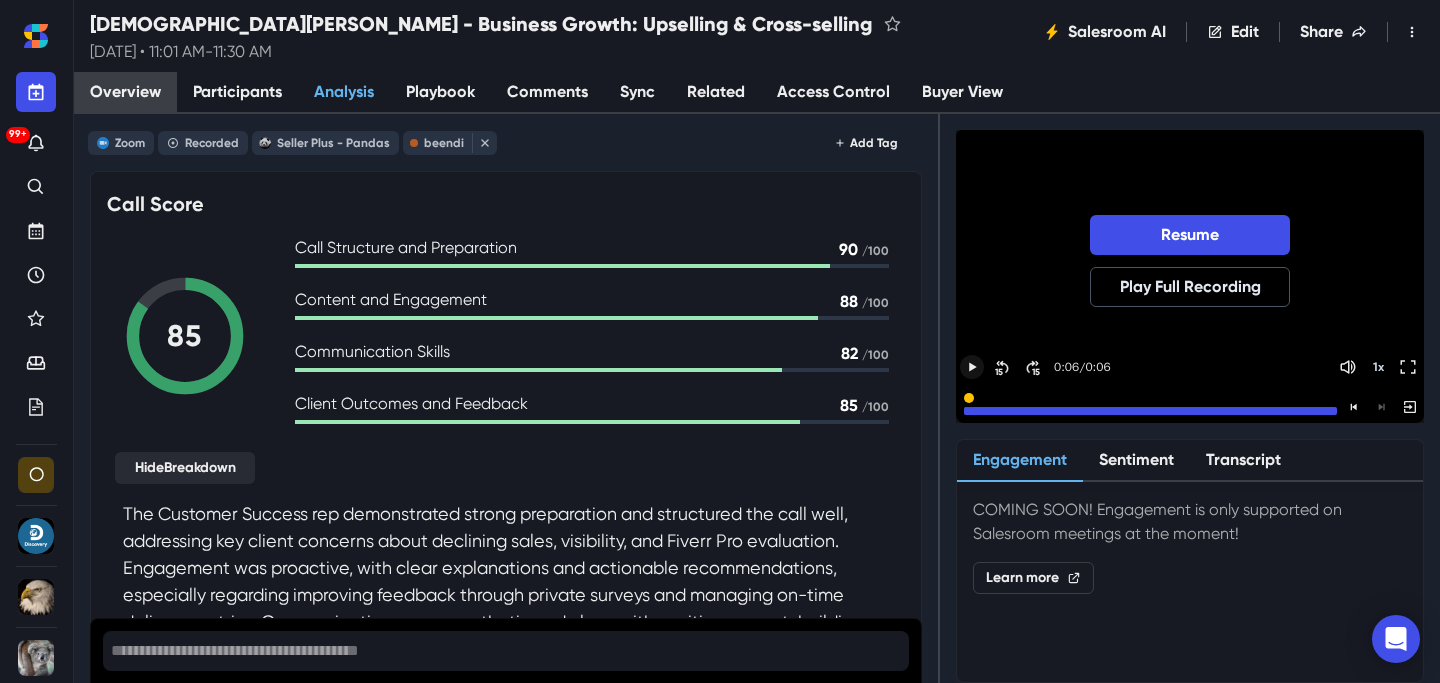 click on "Overview" at bounding box center [125, 92] 